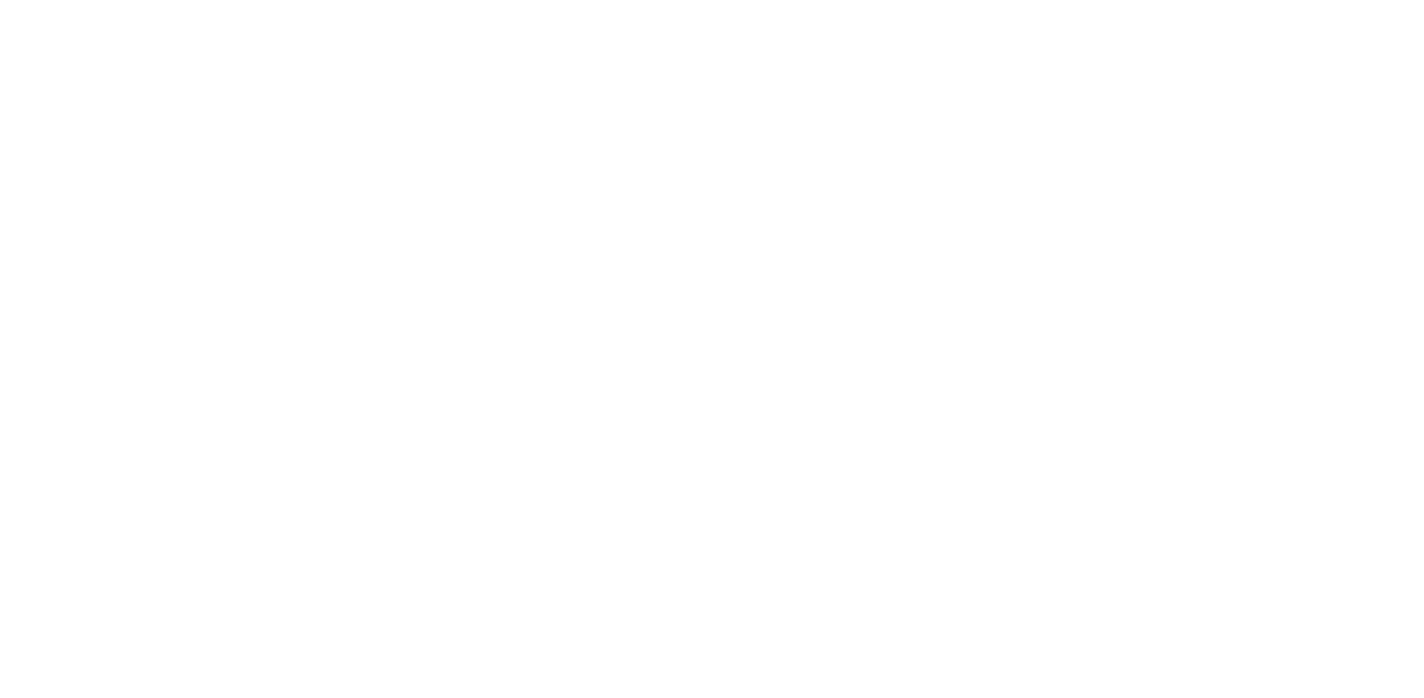 scroll, scrollTop: 0, scrollLeft: 0, axis: both 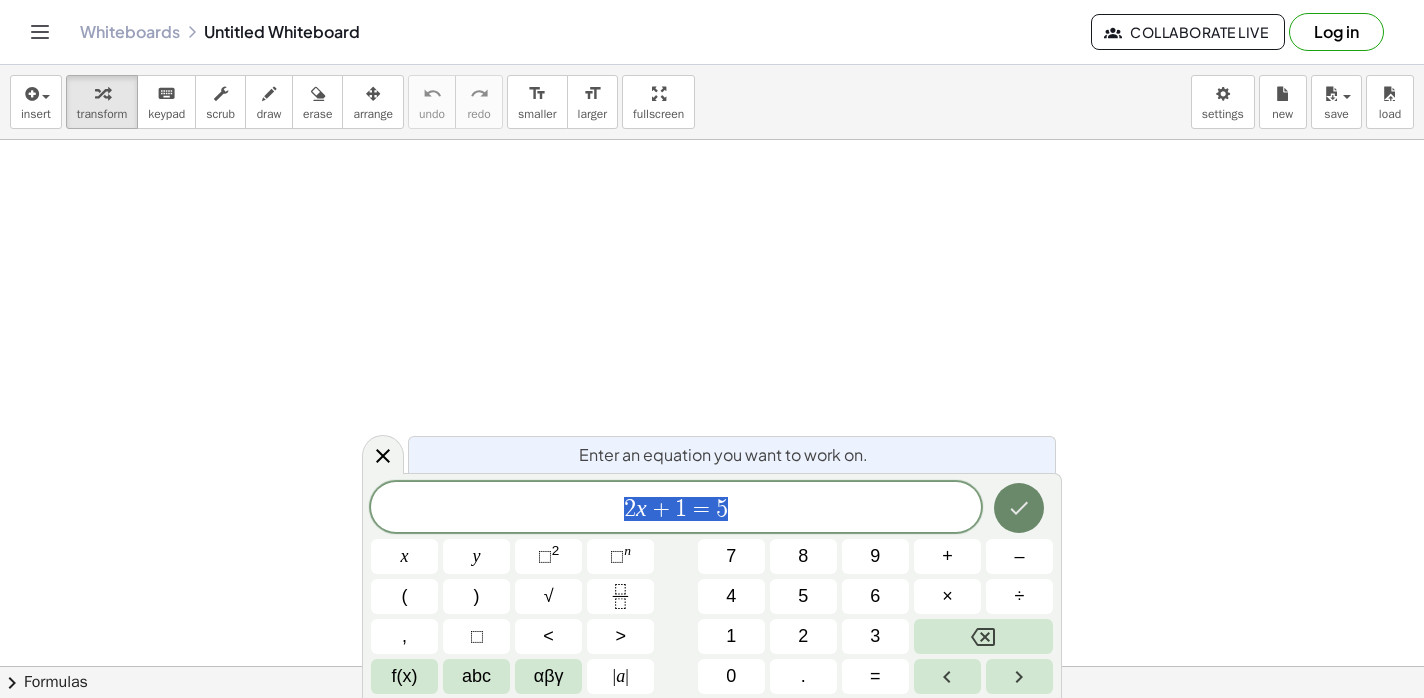 click at bounding box center (1019, 508) 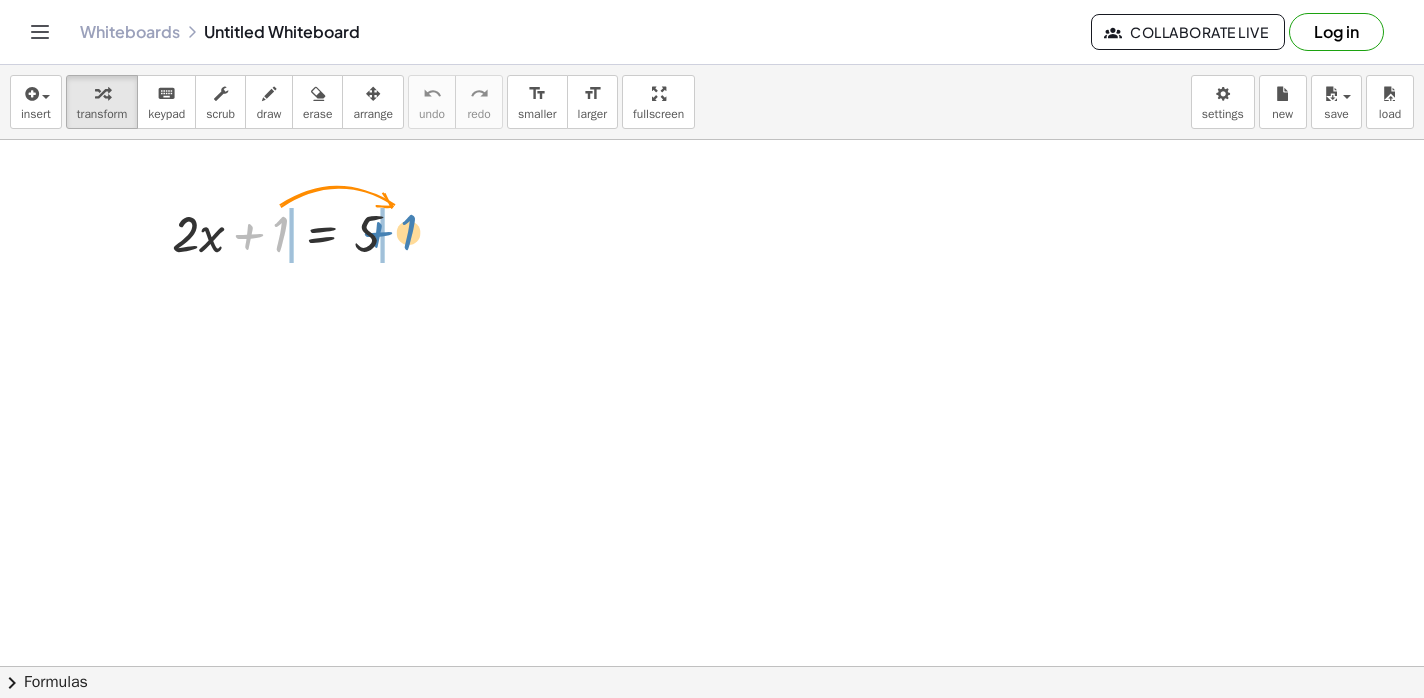 drag, startPoint x: 281, startPoint y: 226, endPoint x: 411, endPoint y: 227, distance: 130.00385 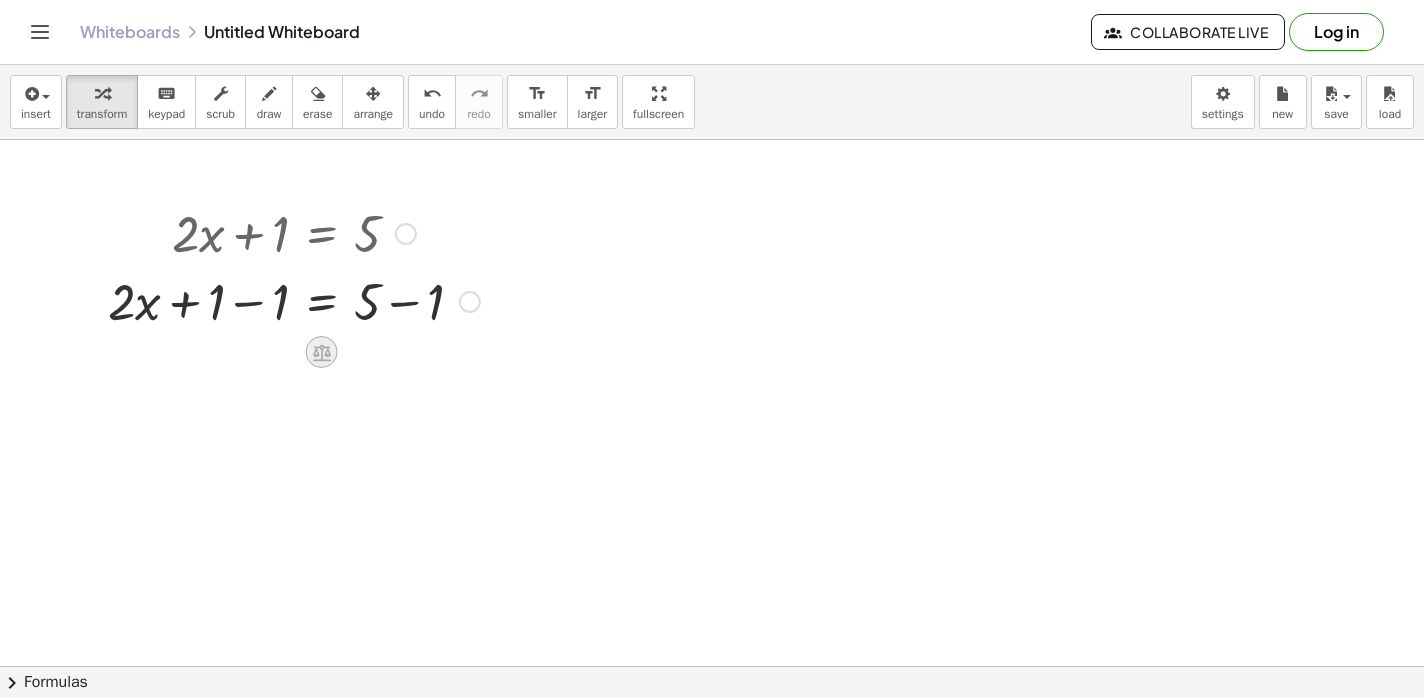 click 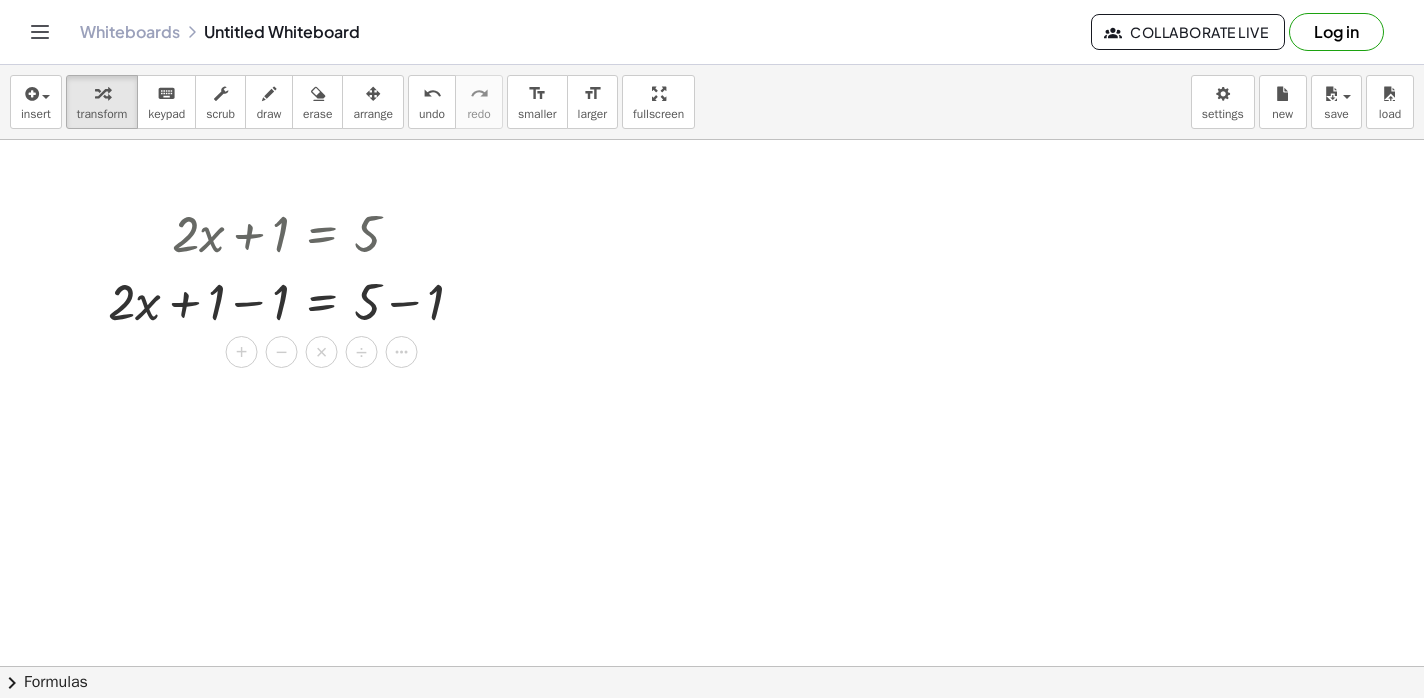 click on "Whiteboards" 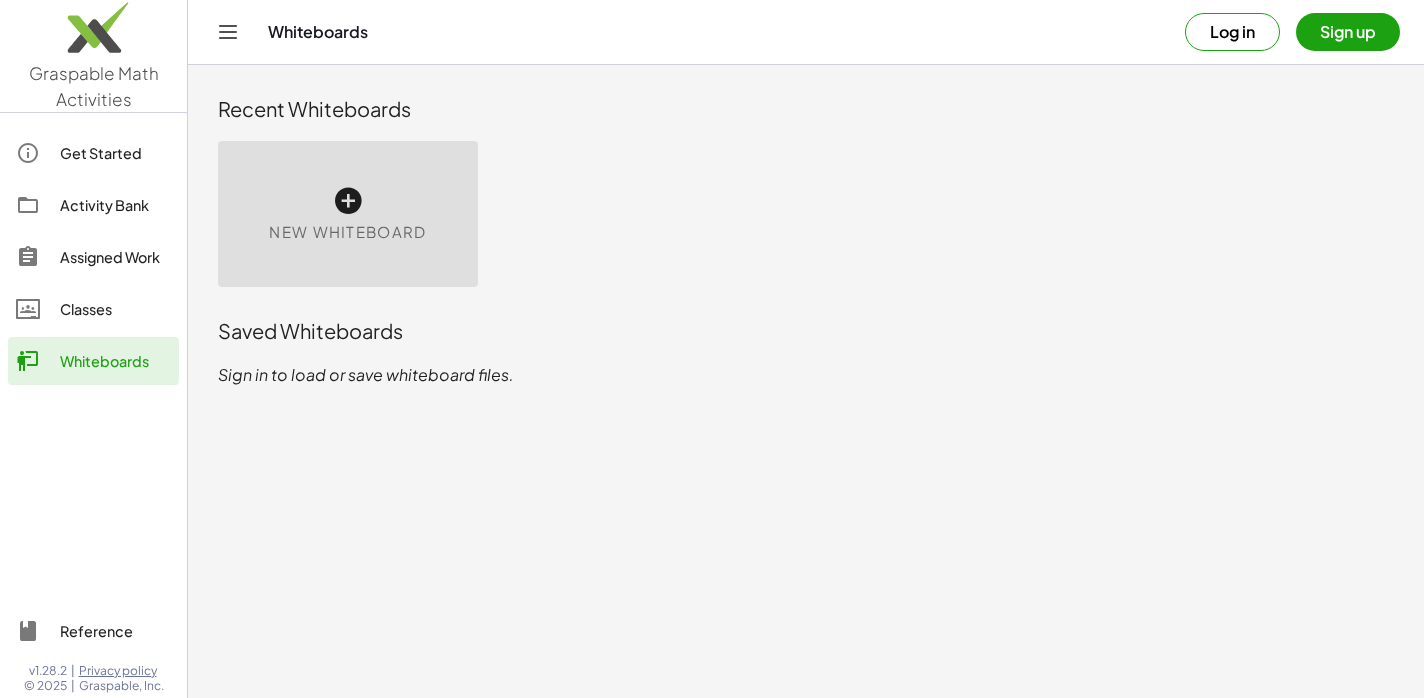 click at bounding box center (348, 201) 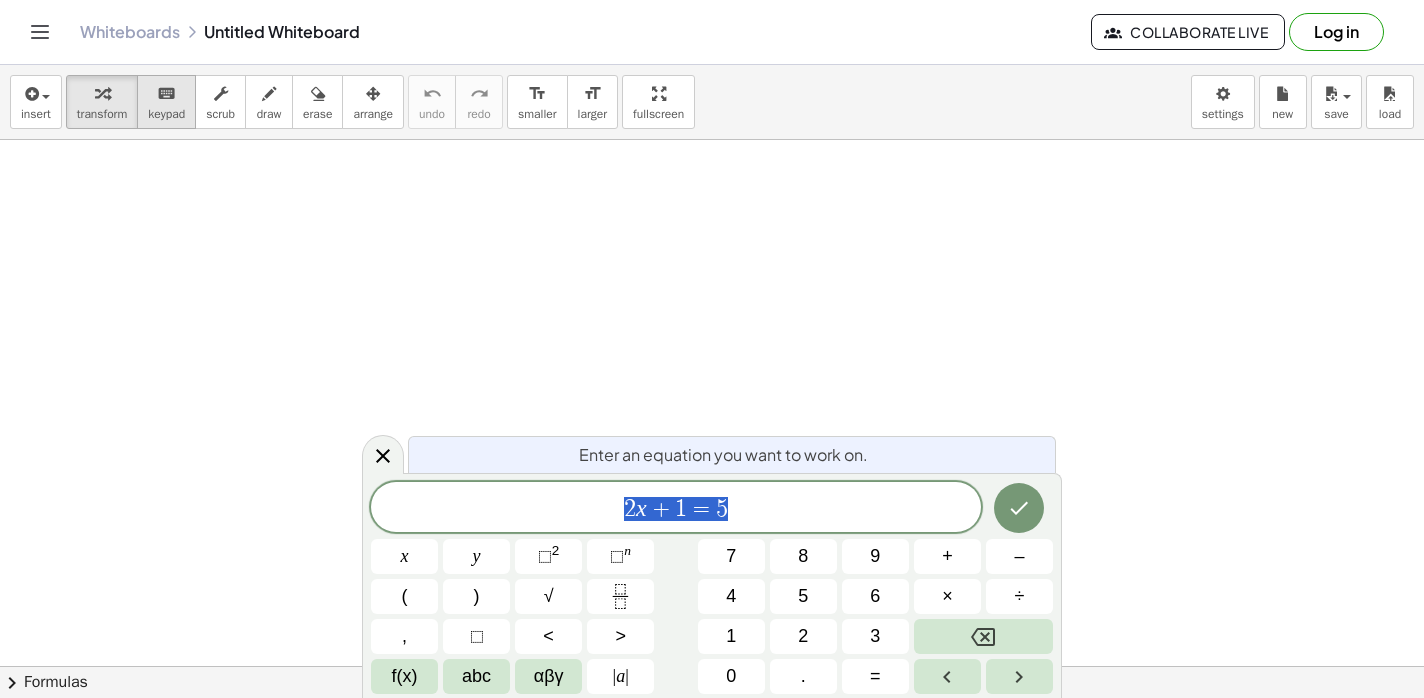 click on "keyboard" at bounding box center (166, 93) 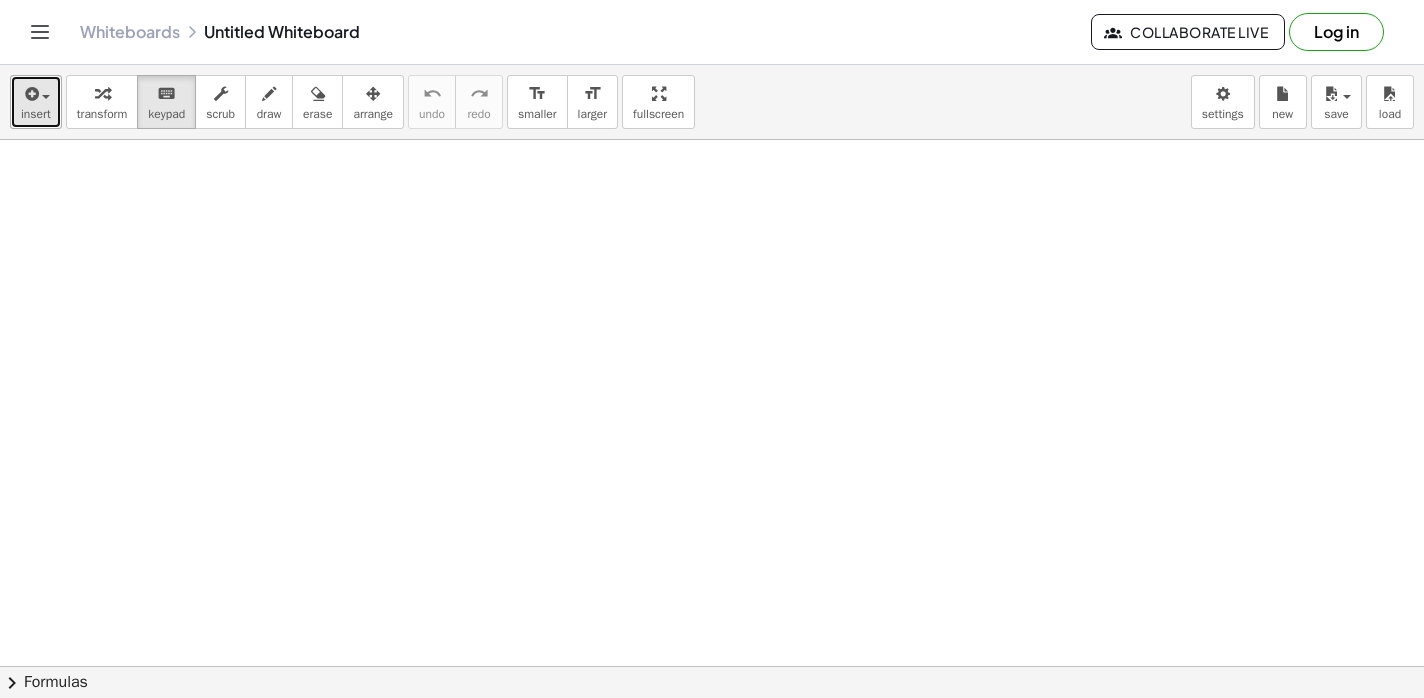 click at bounding box center [36, 93] 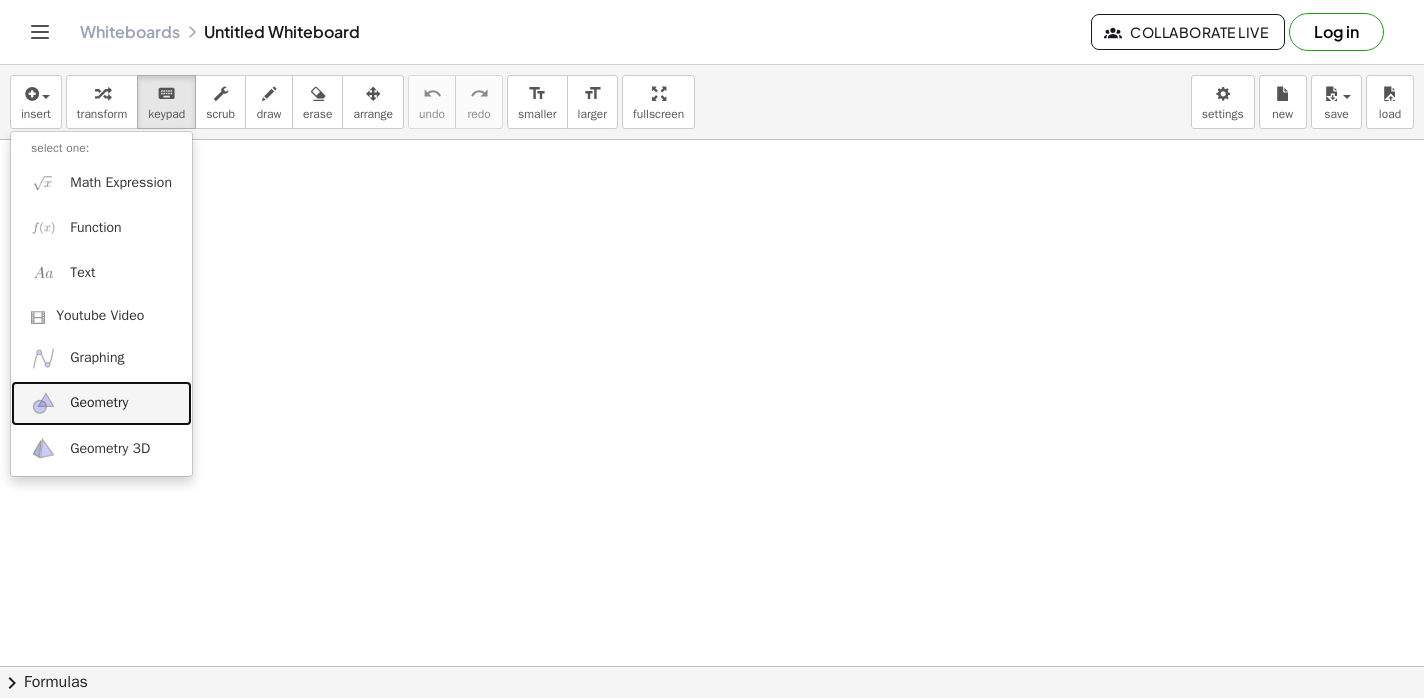 click on "Geometry" at bounding box center [101, 403] 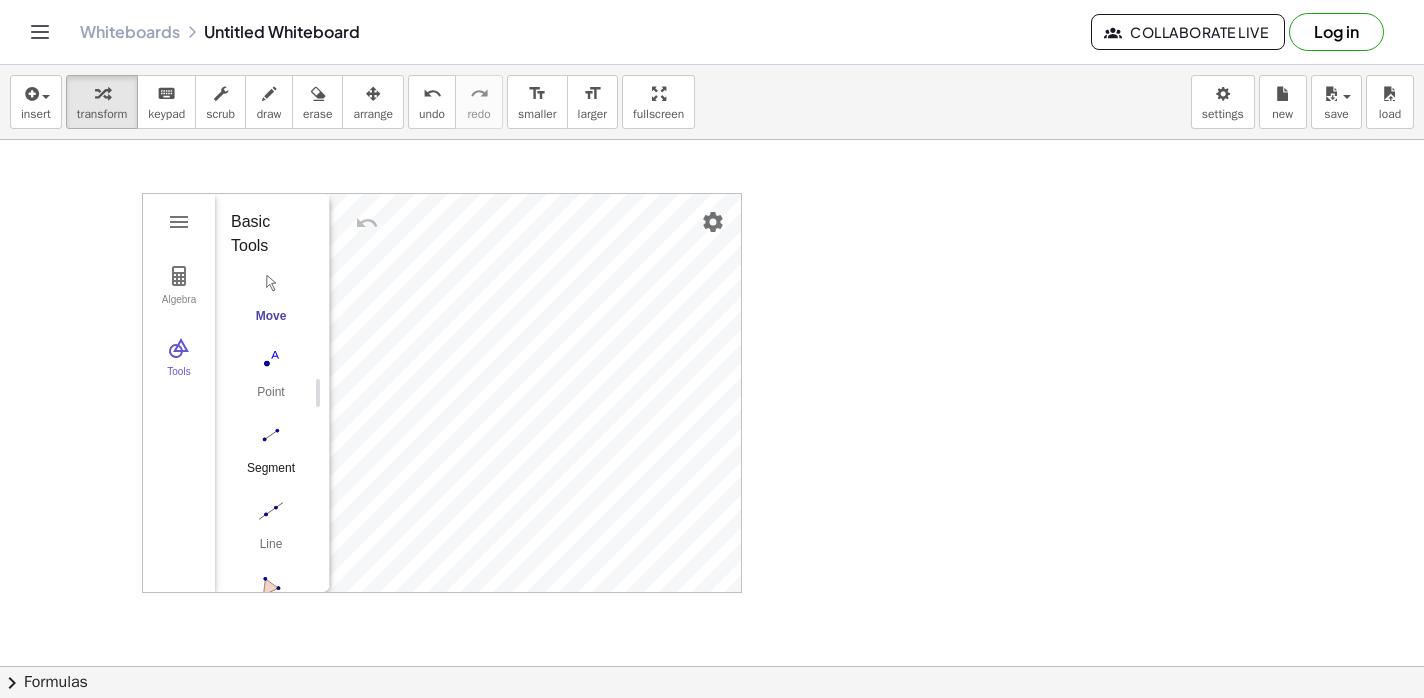 click at bounding box center [271, 435] 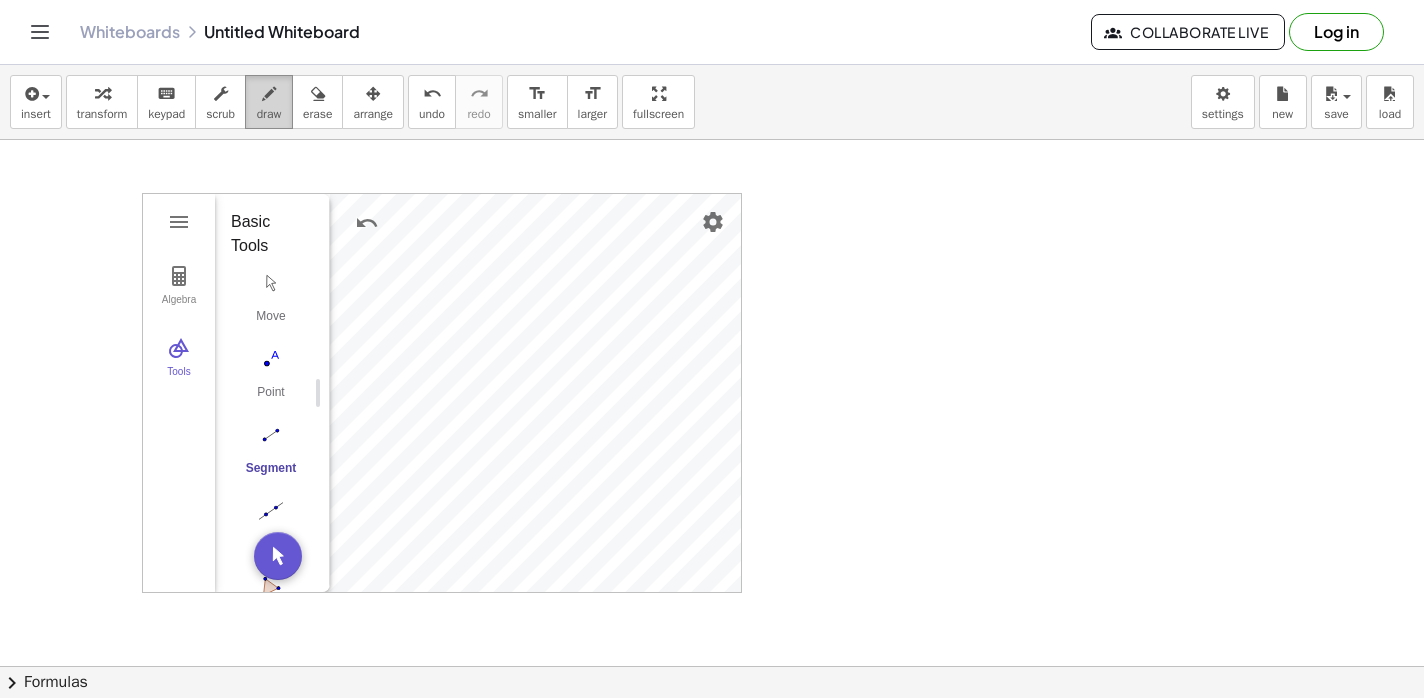 click on "draw" at bounding box center [269, 114] 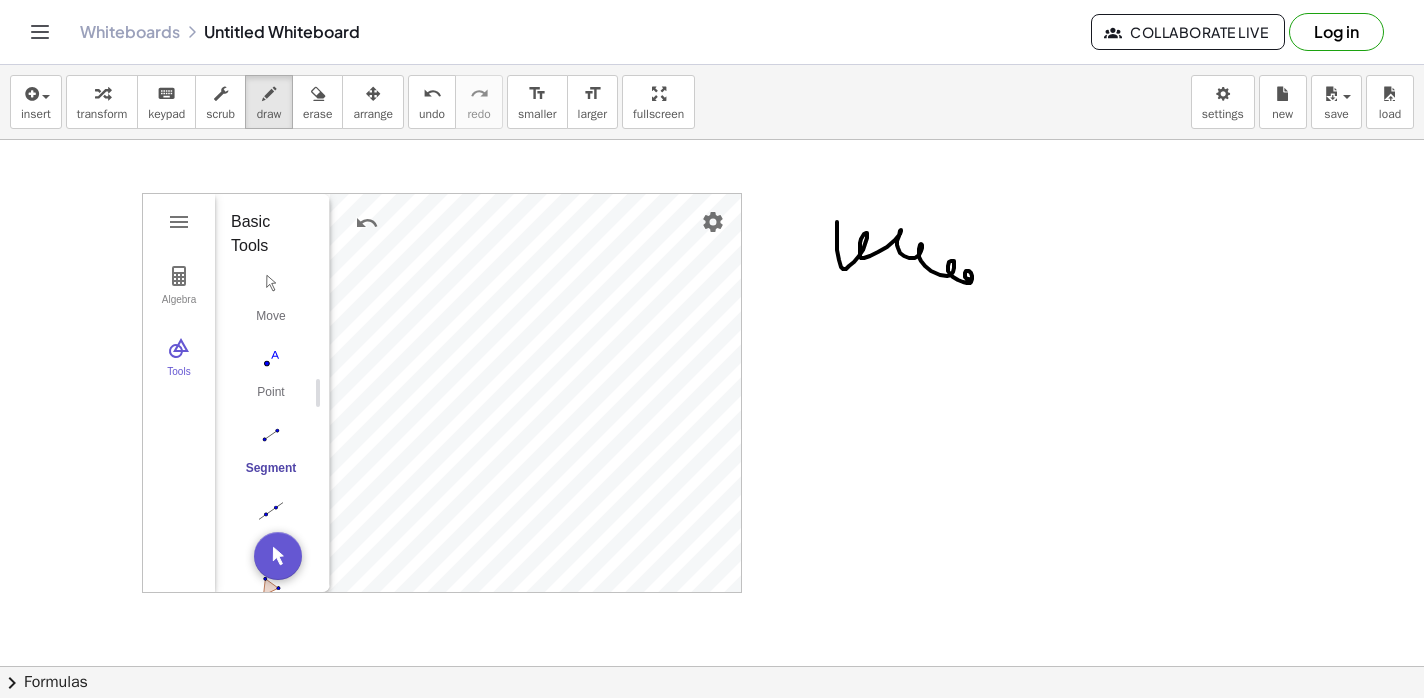 drag, startPoint x: 837, startPoint y: 222, endPoint x: 970, endPoint y: 278, distance: 144.3087 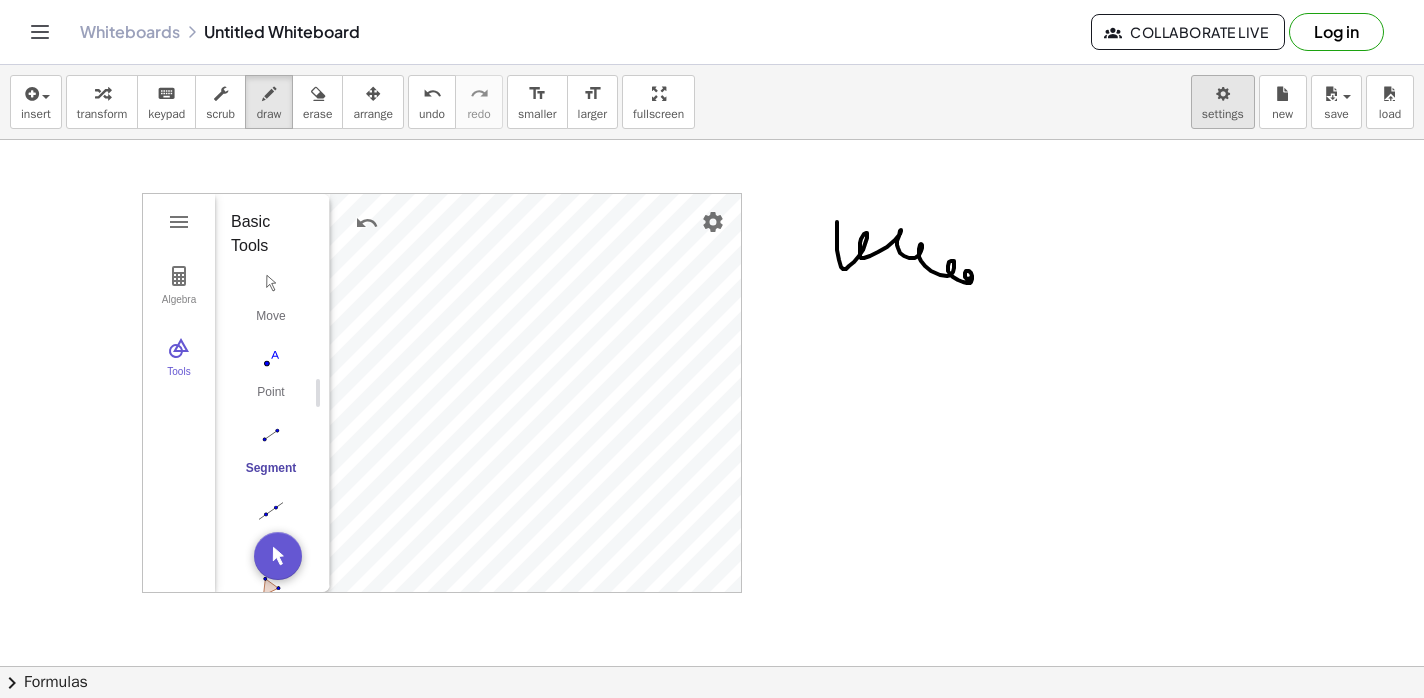 click on "Graspable Math Activities Get Started Activity Bank Assigned Work Classes Whiteboards Reference v1.28.2 | Privacy policy © 2025 | Graspable, Inc. Whiteboards Untitled Whiteboard Collaborate Live  Log in    insert select one: Math Expression Function Text Youtube Video Graphing Geometry Geometry 3D transform keyboard keypad scrub draw erase arrange undo undo redo redo format_size smaller format_size larger fullscreen load   save new settings     Algebra Tools Point A Point B f = Segment A, B 5.3 GeoGebra Geometry Basic Tools Move Point Segment Line Polygon Circle with Center through Point More   × chevron_right  Formulas
Drag one side of a formula onto a highlighted expression on the canvas to apply it.
Quadratic Formula
+ · a · x 2 + · b · x + c = 0
⇔
x = · ( − b ± 2 √ ( + b 2 − · 4 · a · c ) ) · 2 · a
+ x 2" at bounding box center [712, 349] 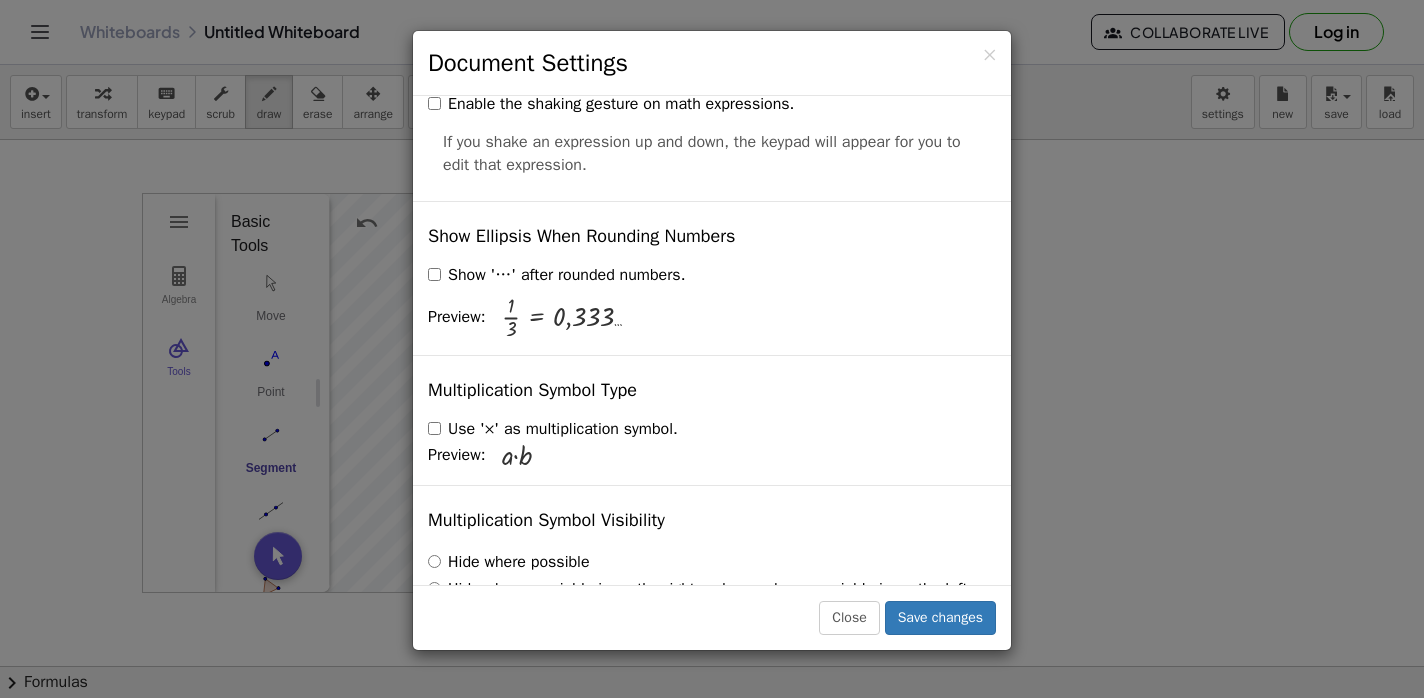 scroll, scrollTop: 4853, scrollLeft: 0, axis: vertical 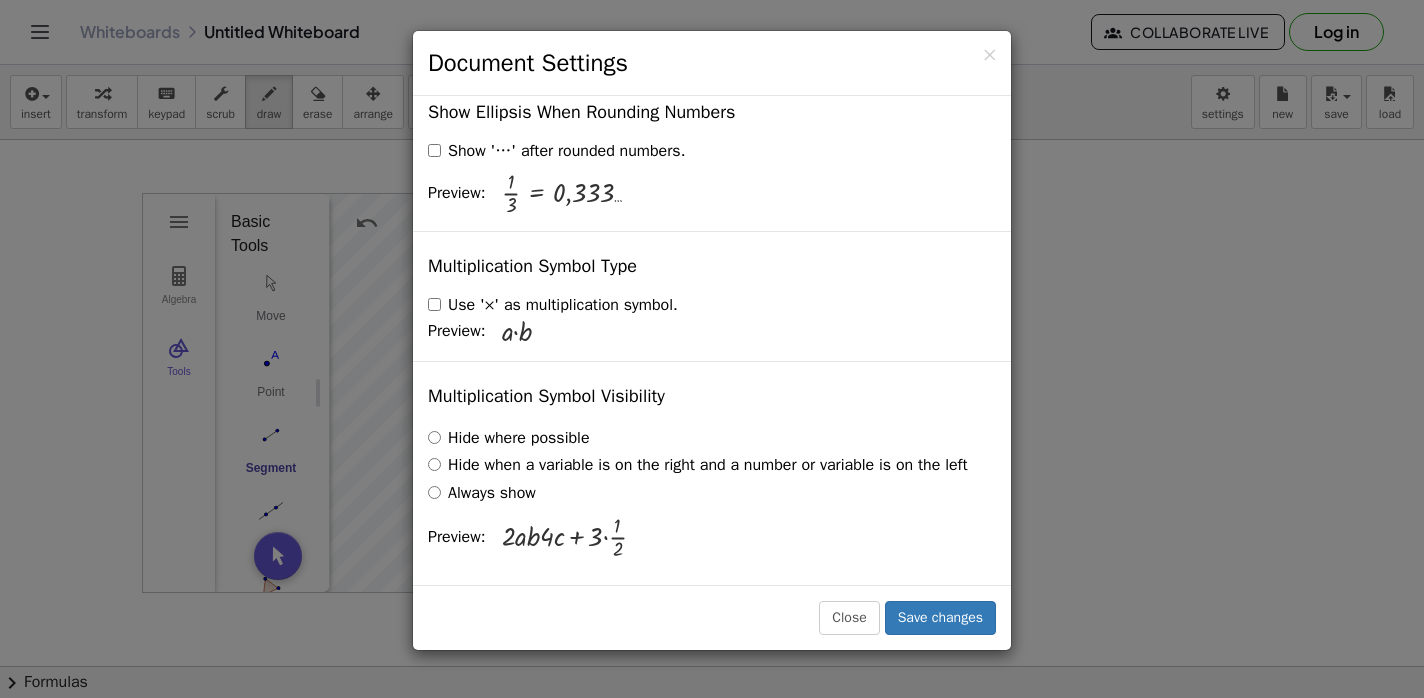 click on "× Document Settings" at bounding box center [712, 63] 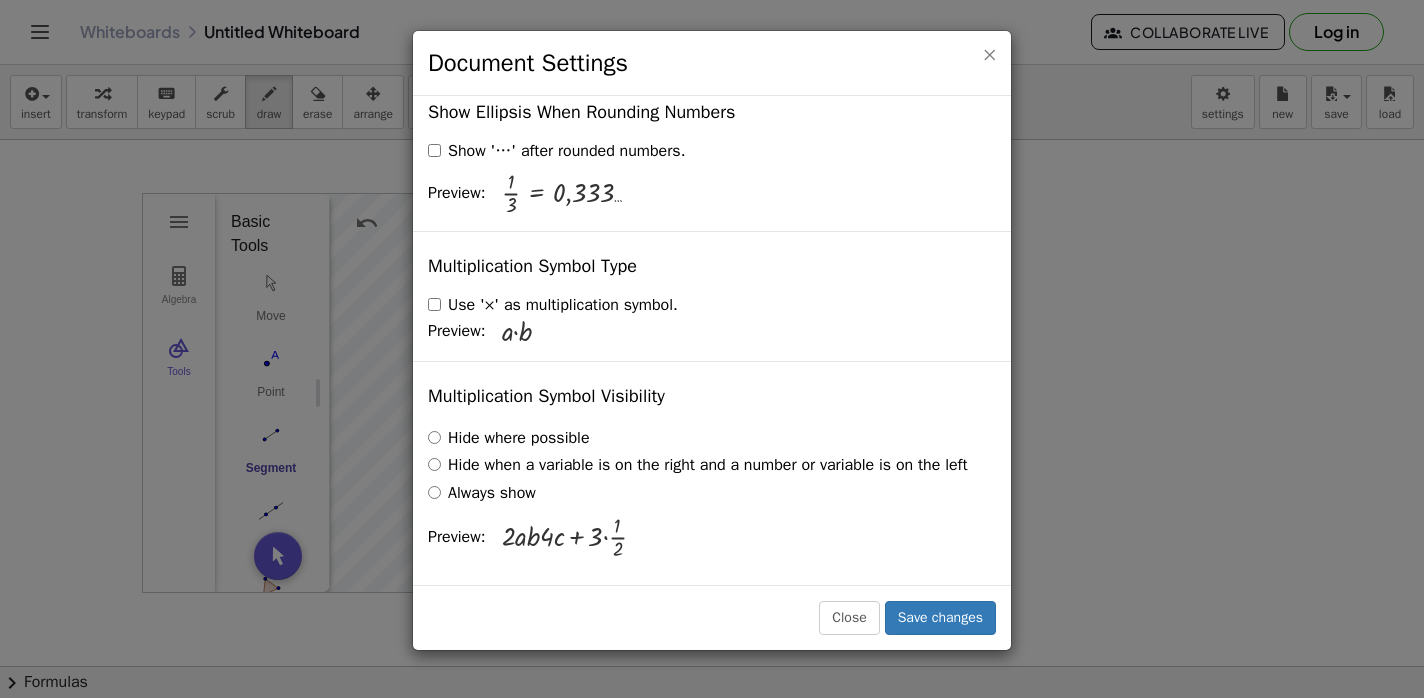 click on "×" at bounding box center (989, 54) 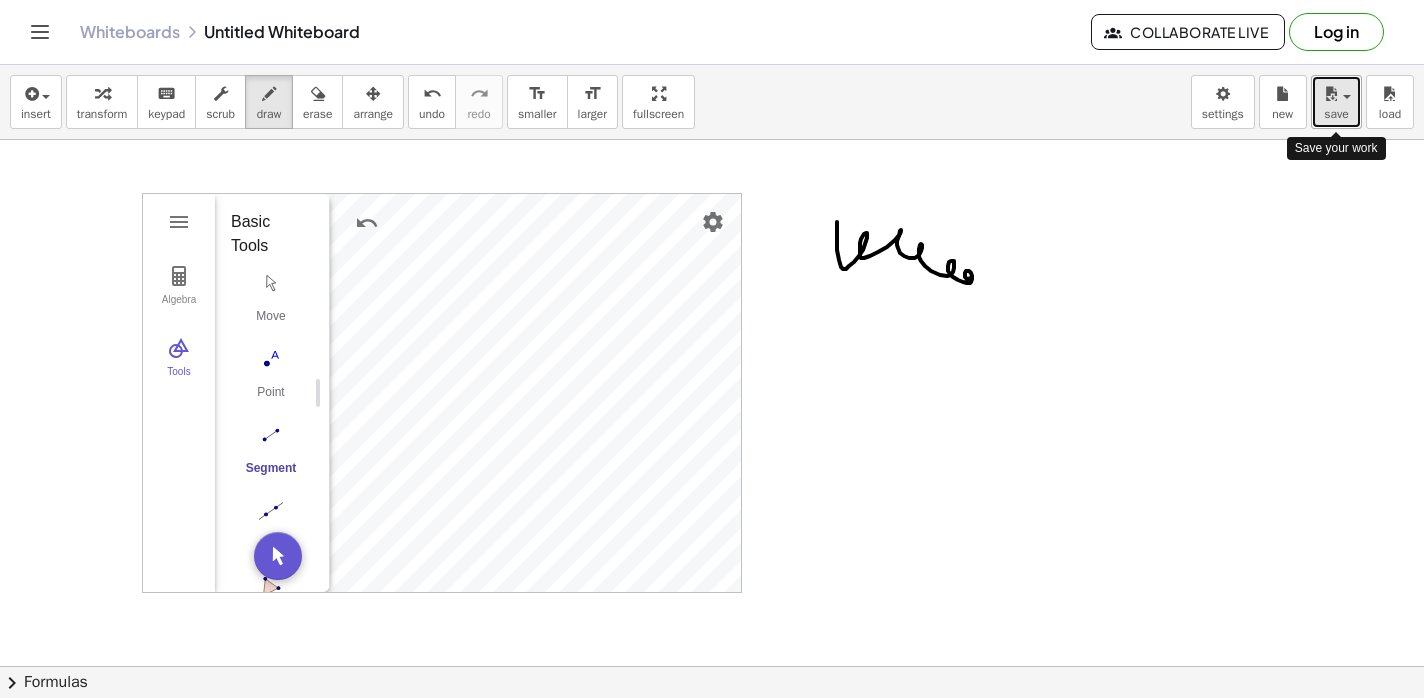 click at bounding box center [1331, 94] 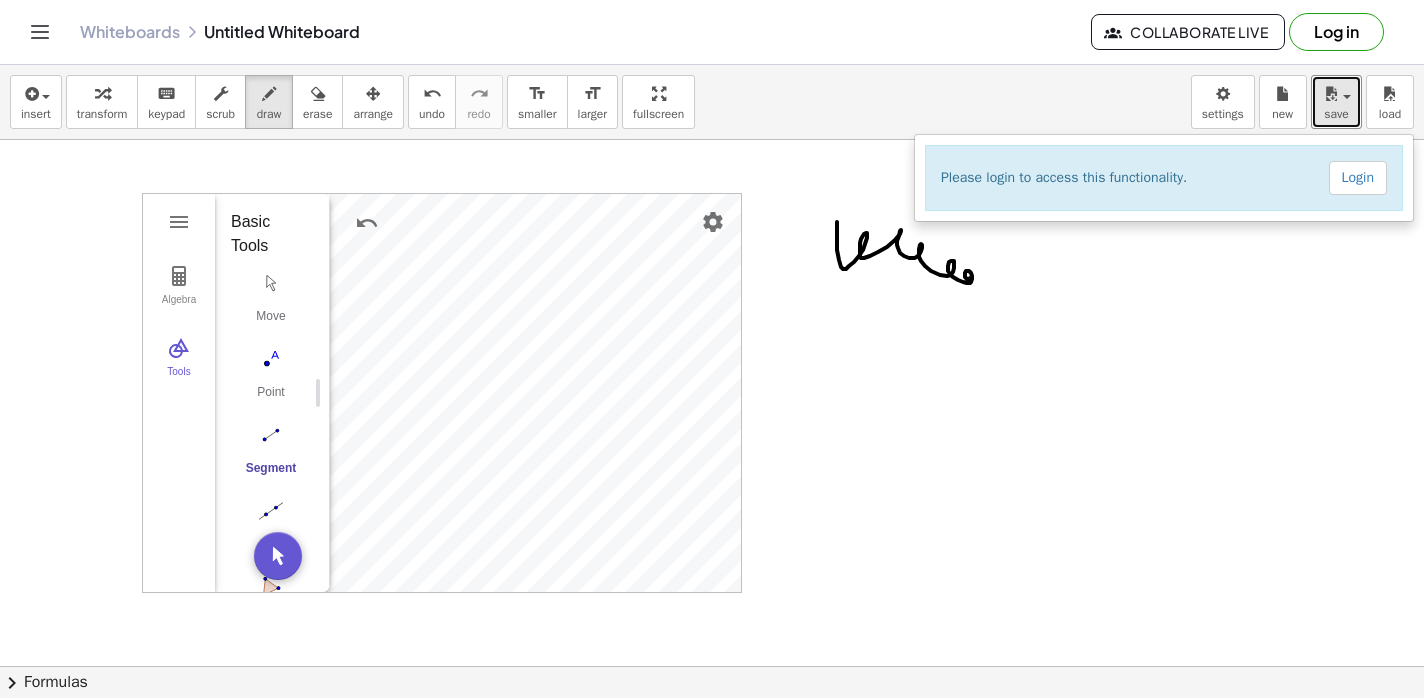 click at bounding box center [712, 666] 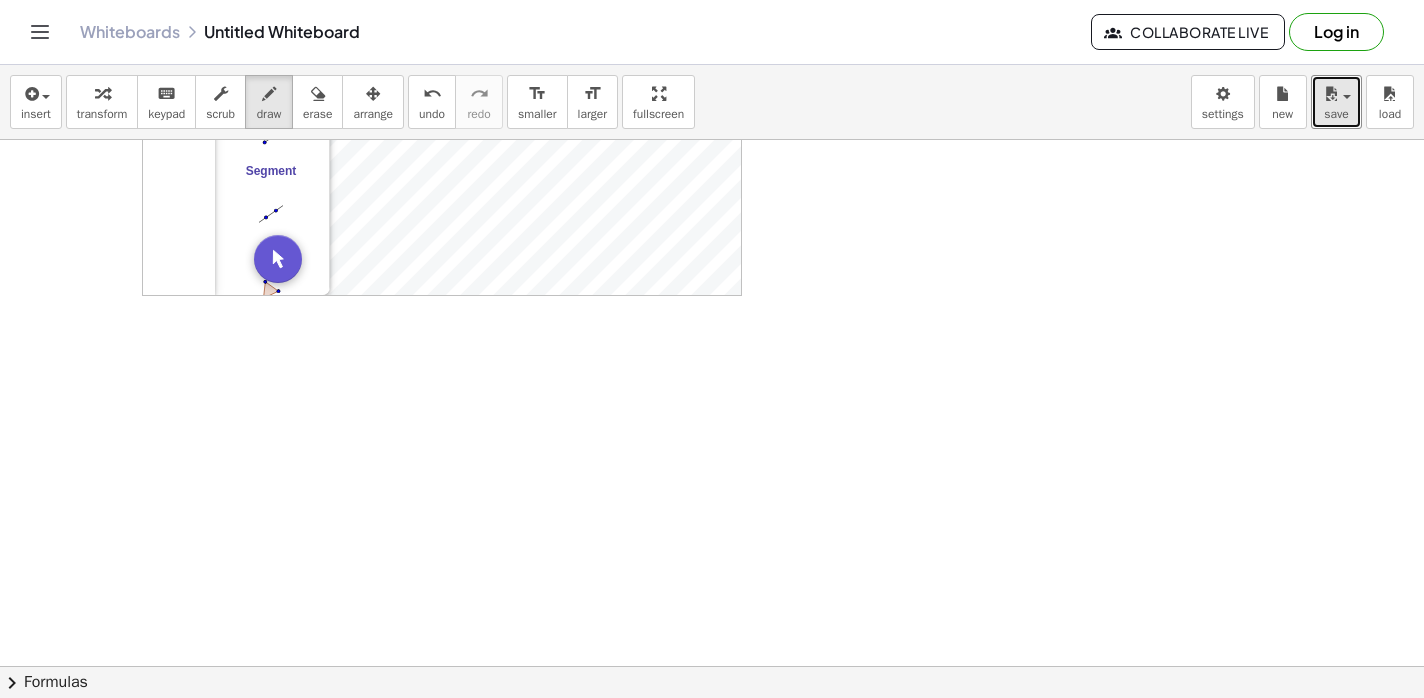 scroll, scrollTop: 302, scrollLeft: 0, axis: vertical 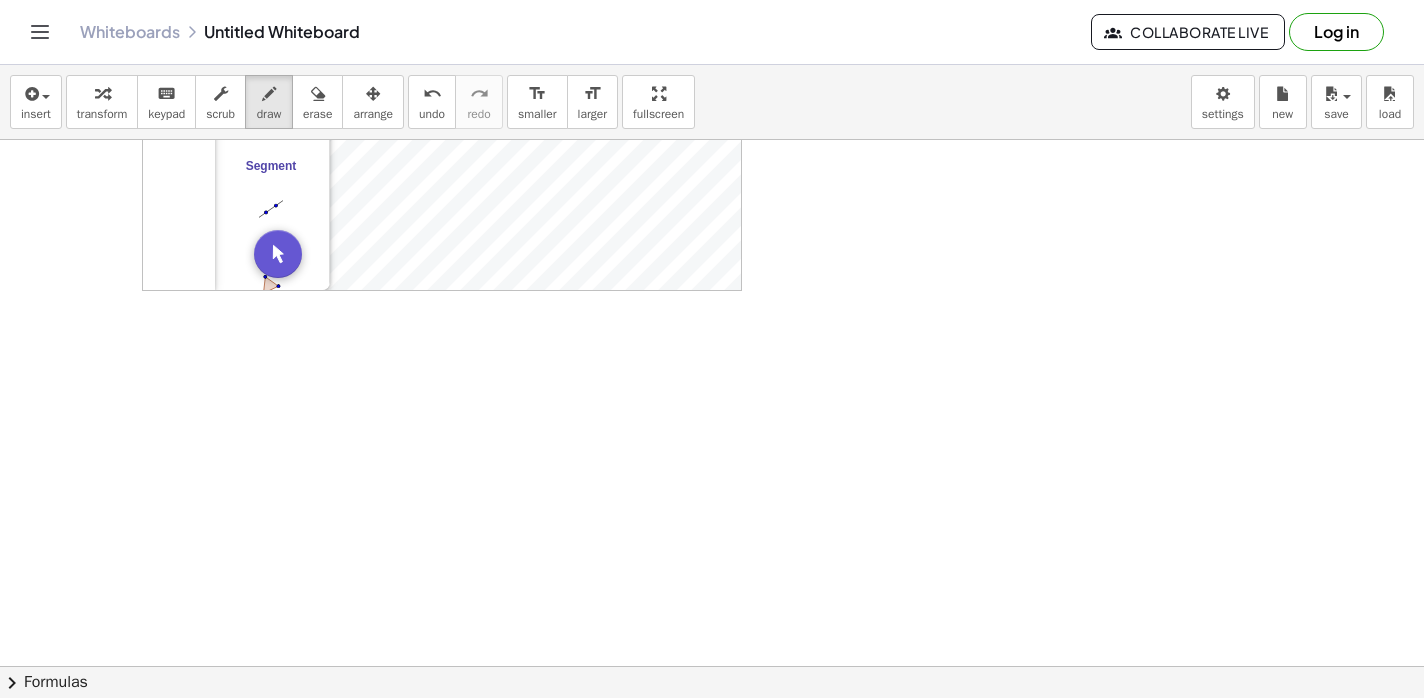 click on "chevron_right  Formulas" 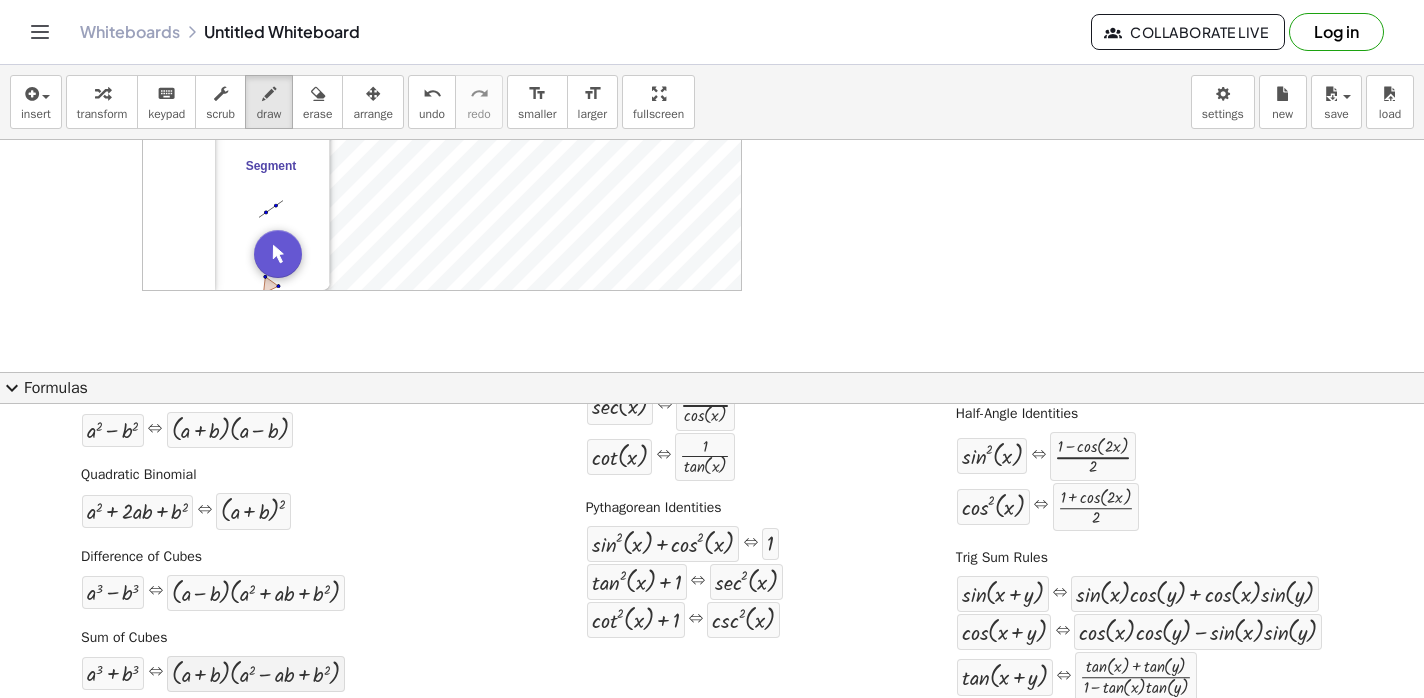 scroll, scrollTop: 291, scrollLeft: 0, axis: vertical 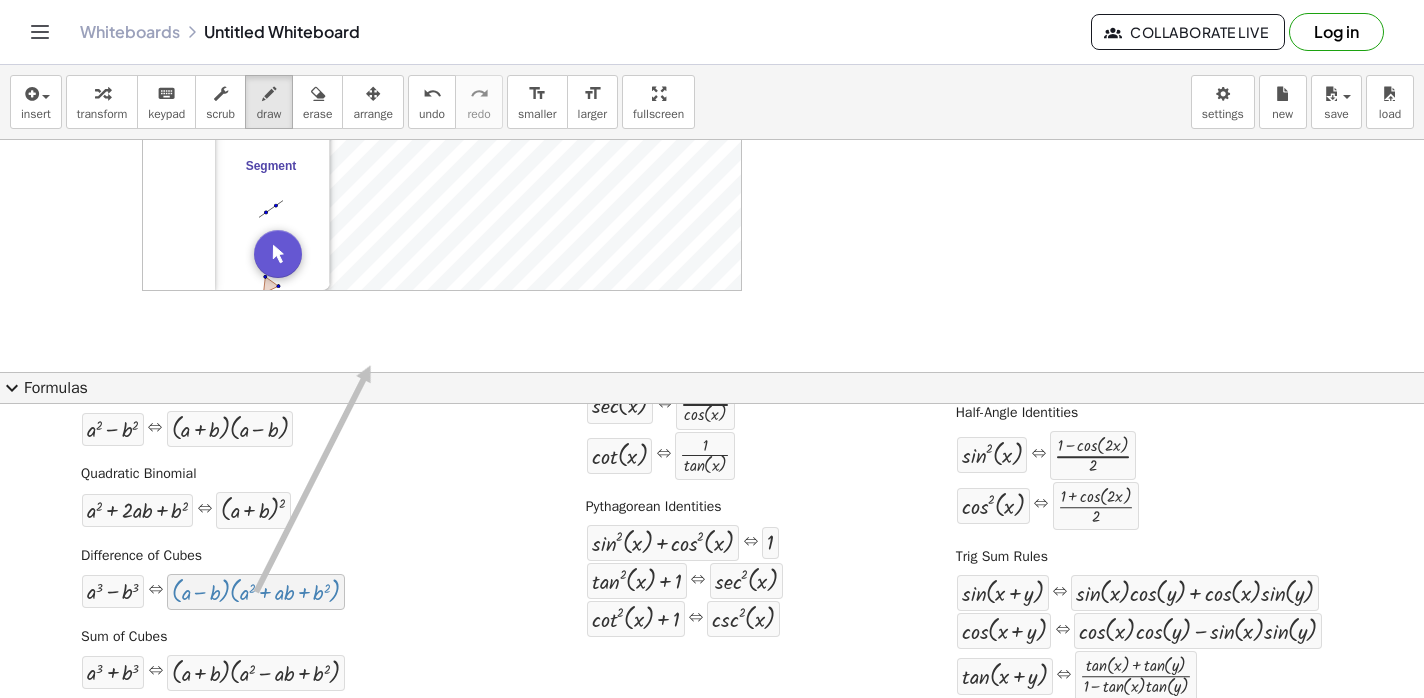 drag, startPoint x: 183, startPoint y: 591, endPoint x: 366, endPoint y: 364, distance: 291.57846 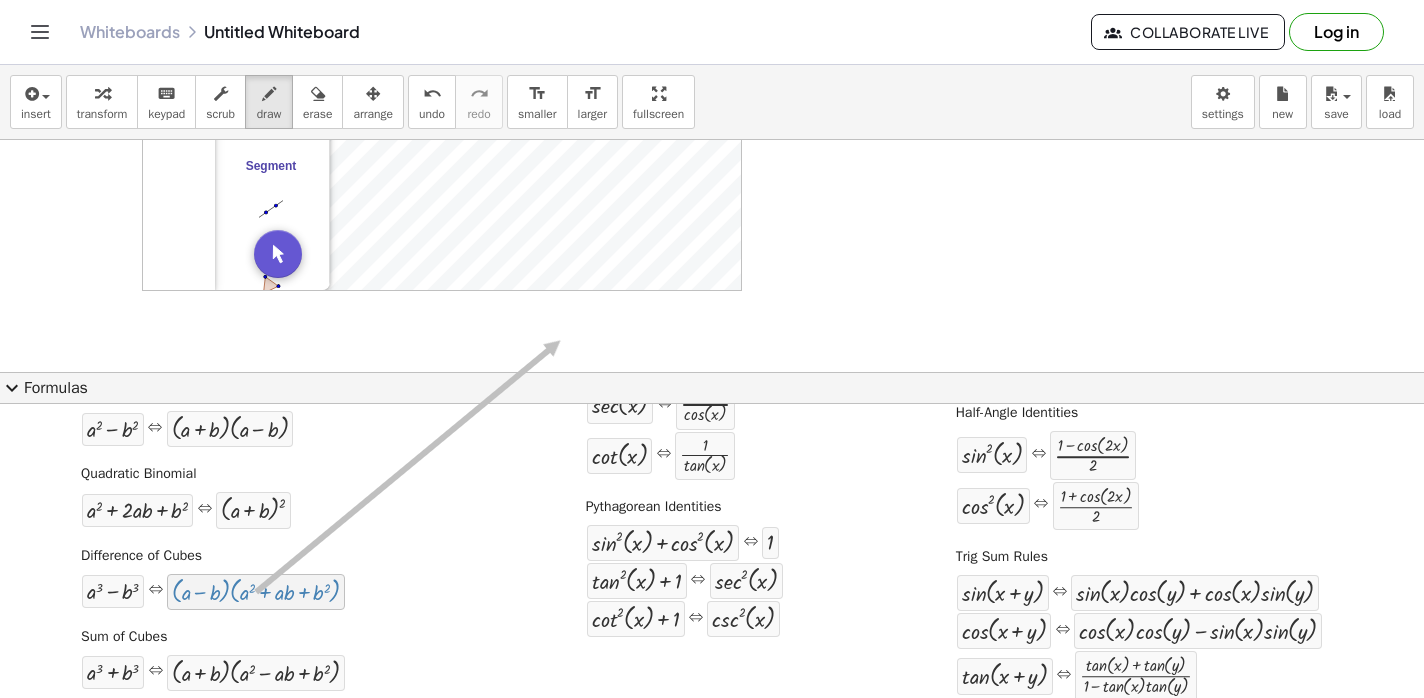 drag, startPoint x: 272, startPoint y: 594, endPoint x: 560, endPoint y: 331, distance: 390.01666 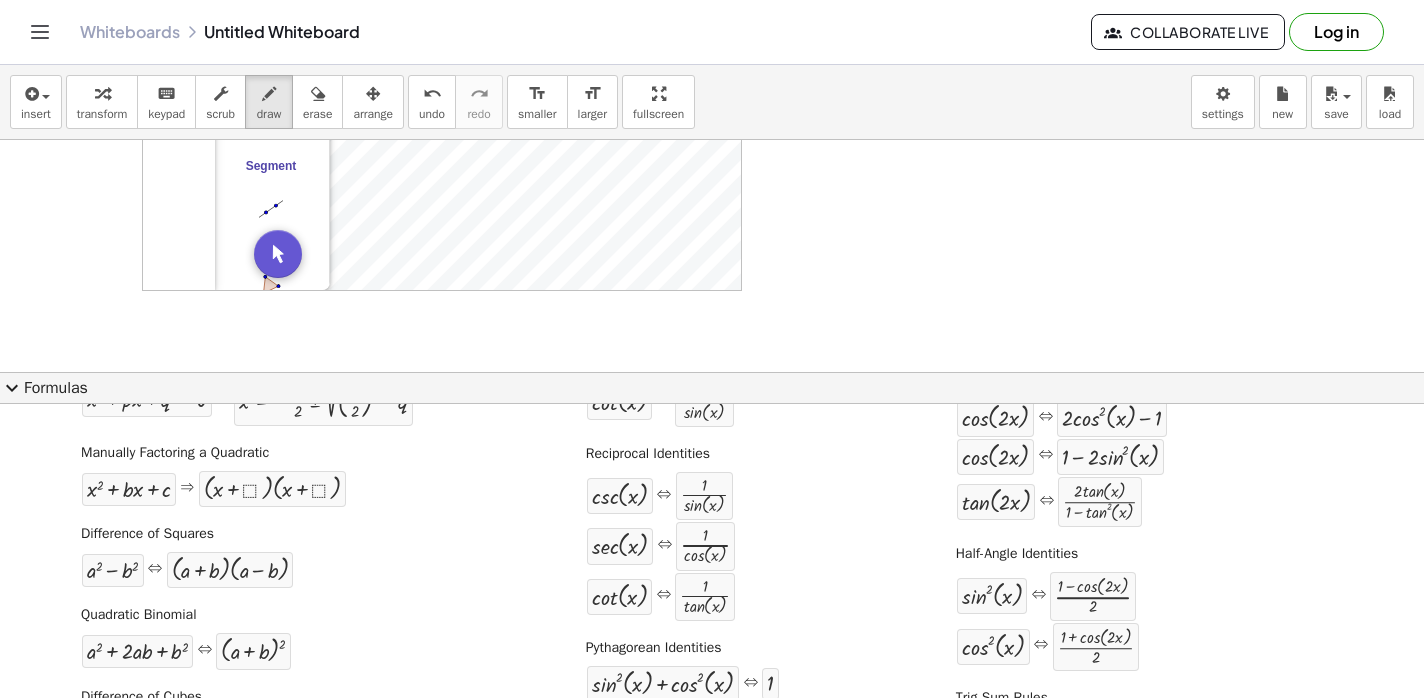 scroll, scrollTop: 0, scrollLeft: 0, axis: both 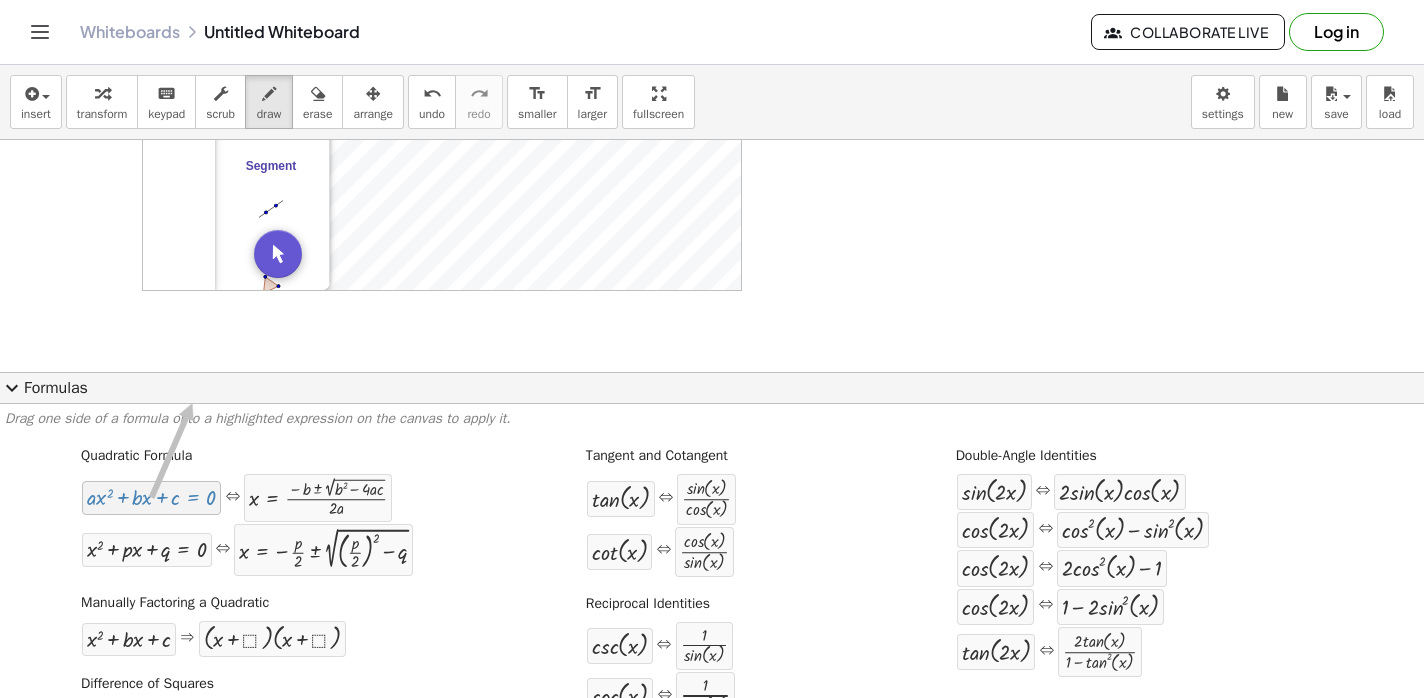 drag, startPoint x: 130, startPoint y: 497, endPoint x: 193, endPoint y: 404, distance: 112.32987 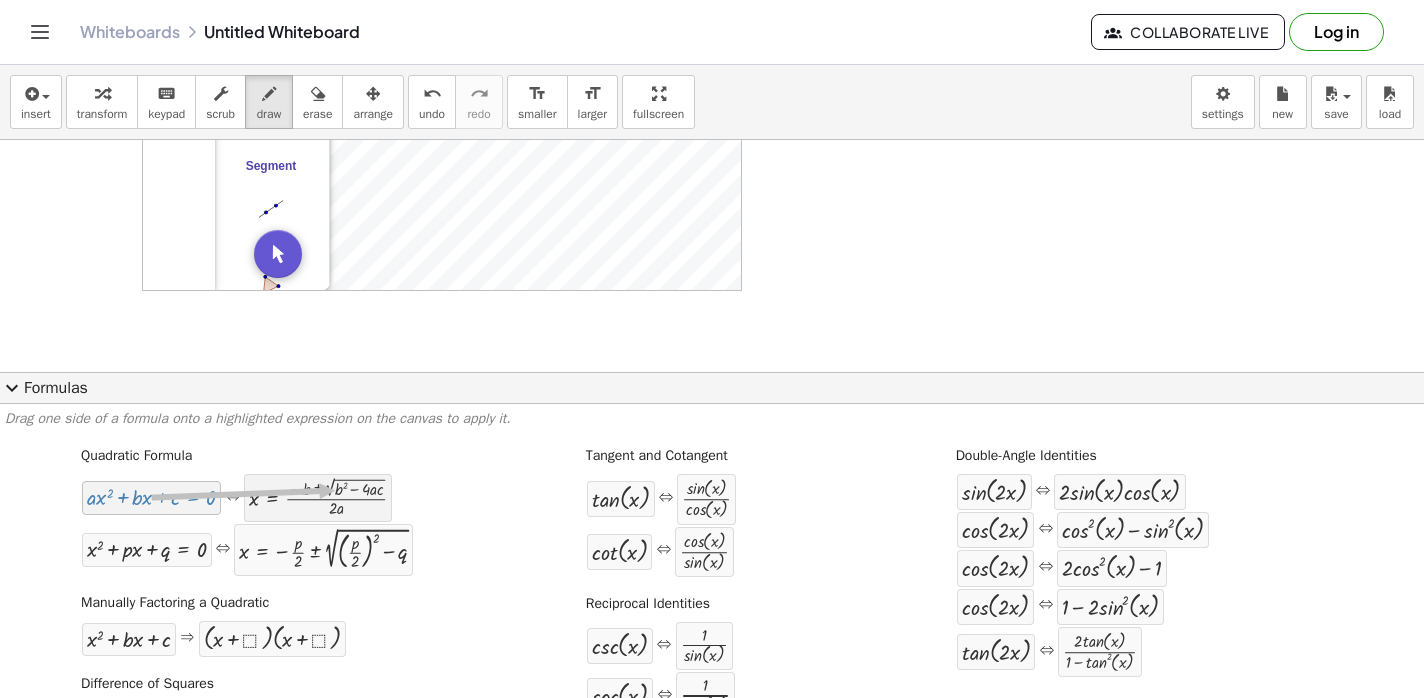 drag, startPoint x: 150, startPoint y: 494, endPoint x: 331, endPoint y: 486, distance: 181.17671 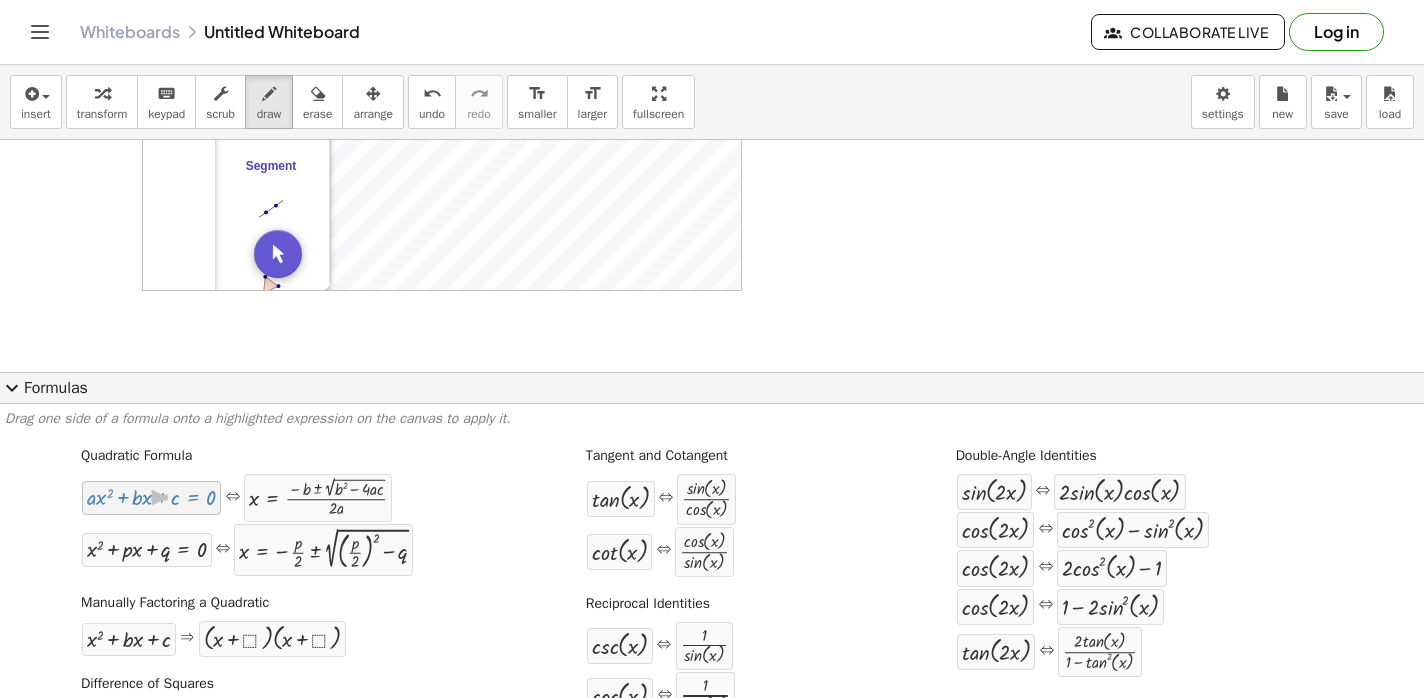 click at bounding box center (151, 497) 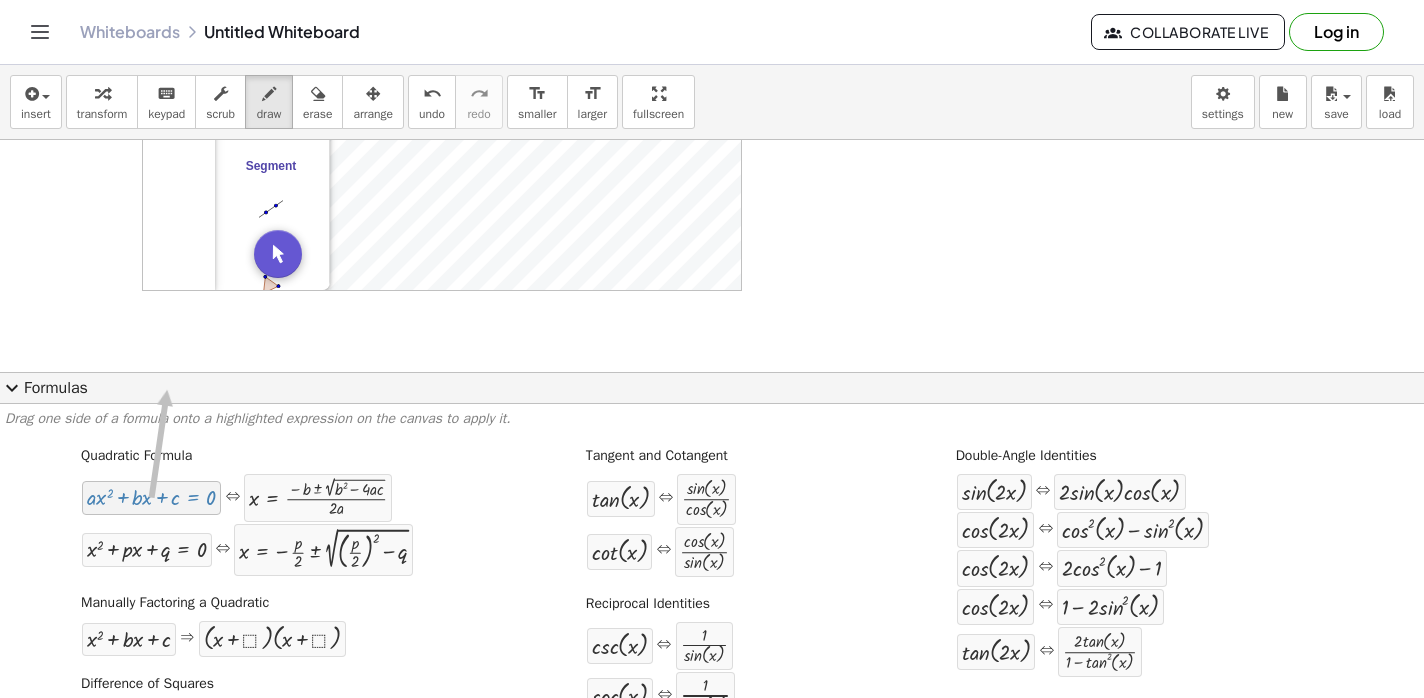 drag, startPoint x: 146, startPoint y: 500, endPoint x: 121, endPoint y: 390, distance: 112.805145 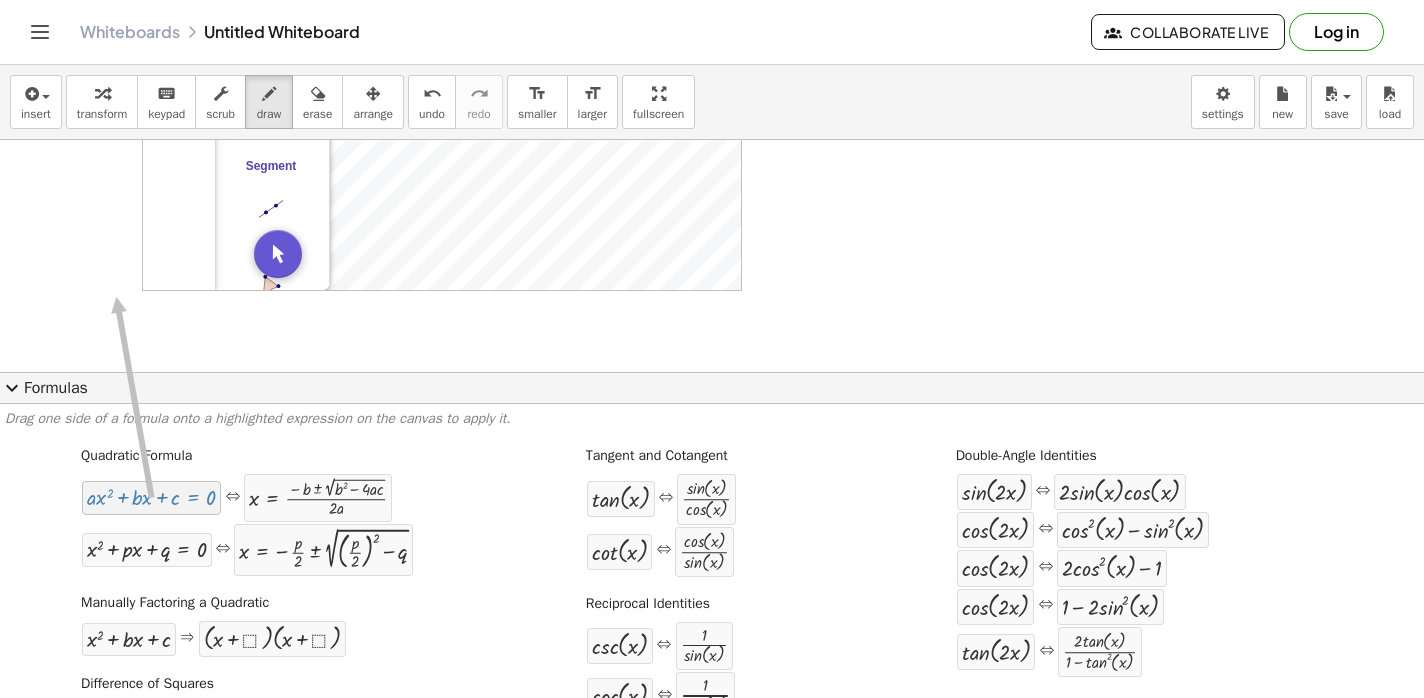 drag, startPoint x: 113, startPoint y: 497, endPoint x: 118, endPoint y: 298, distance: 199.0628 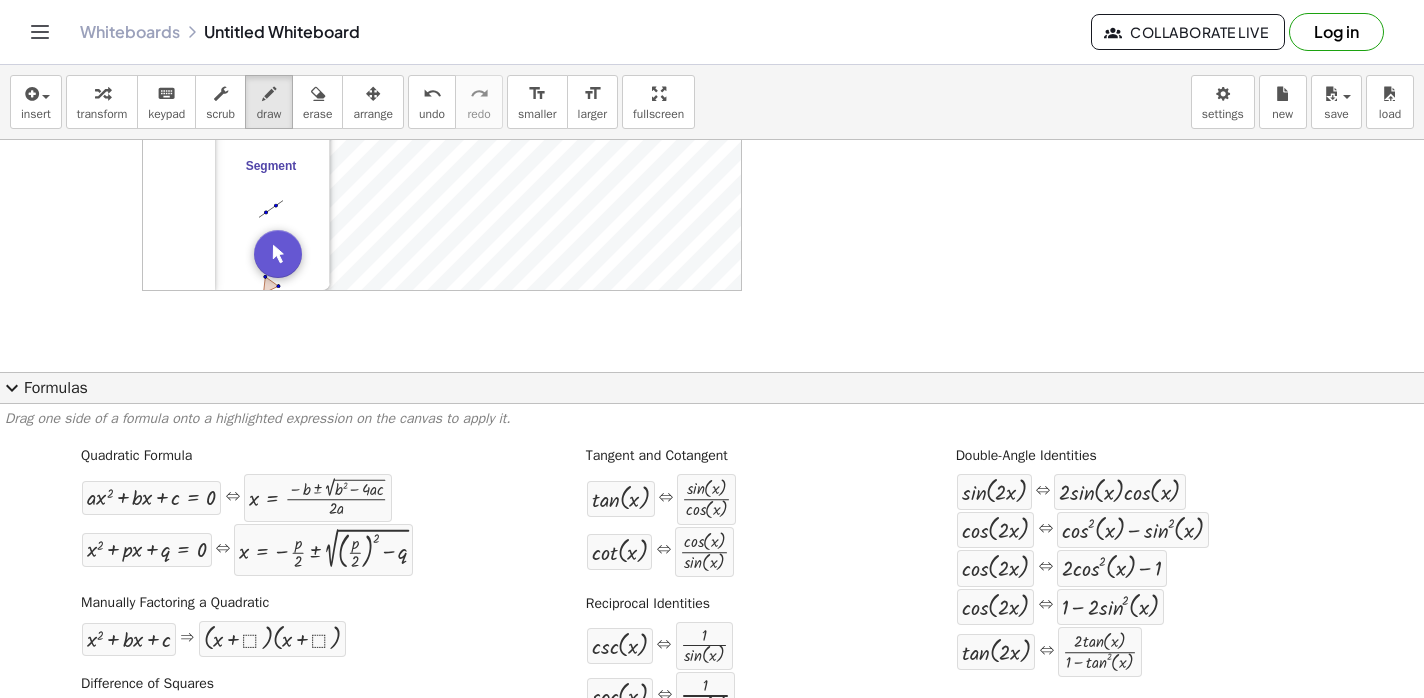 click on "expand_more  Formulas" 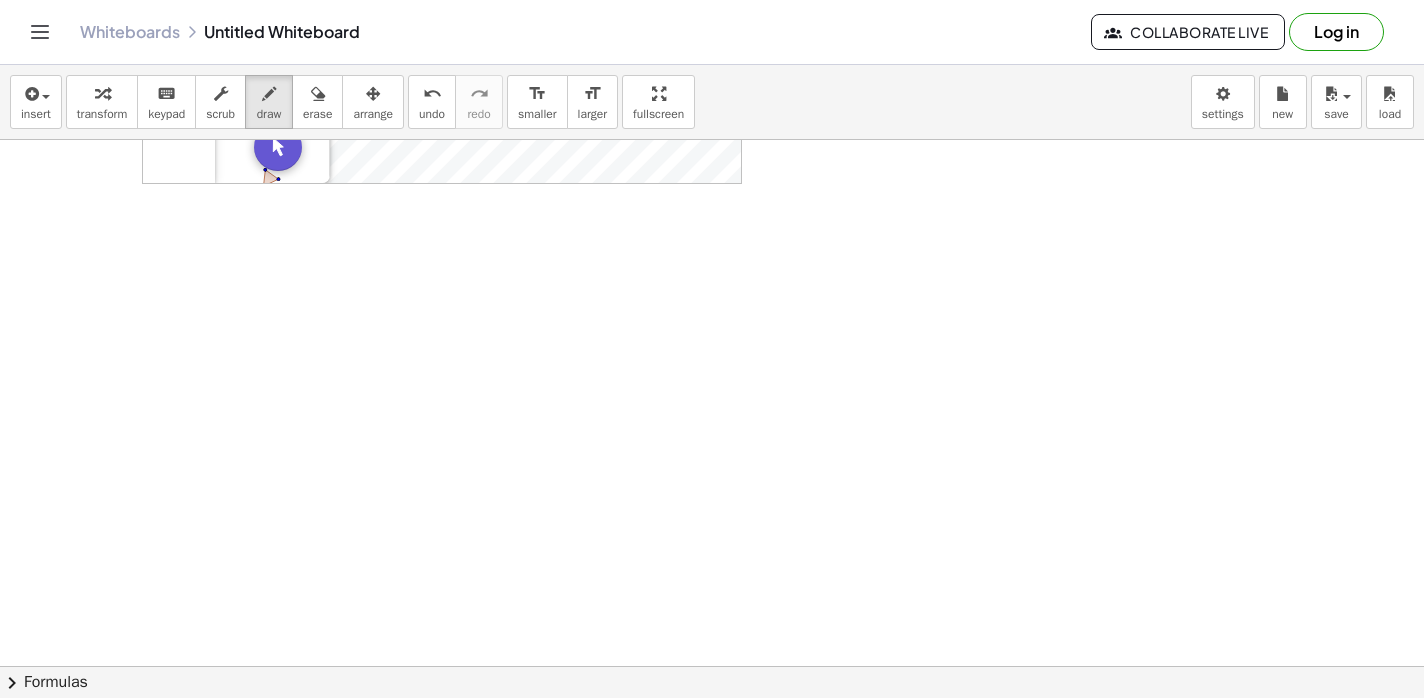 scroll, scrollTop: 402, scrollLeft: 0, axis: vertical 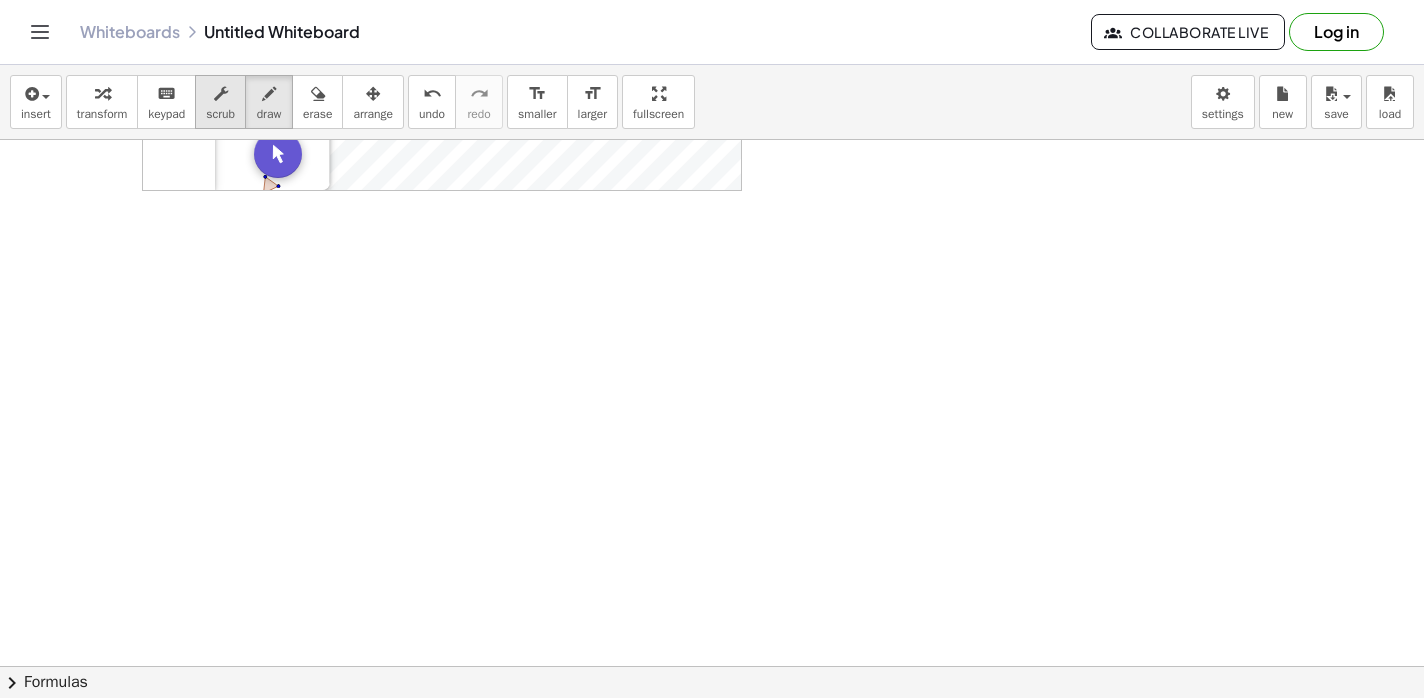click at bounding box center [221, 94] 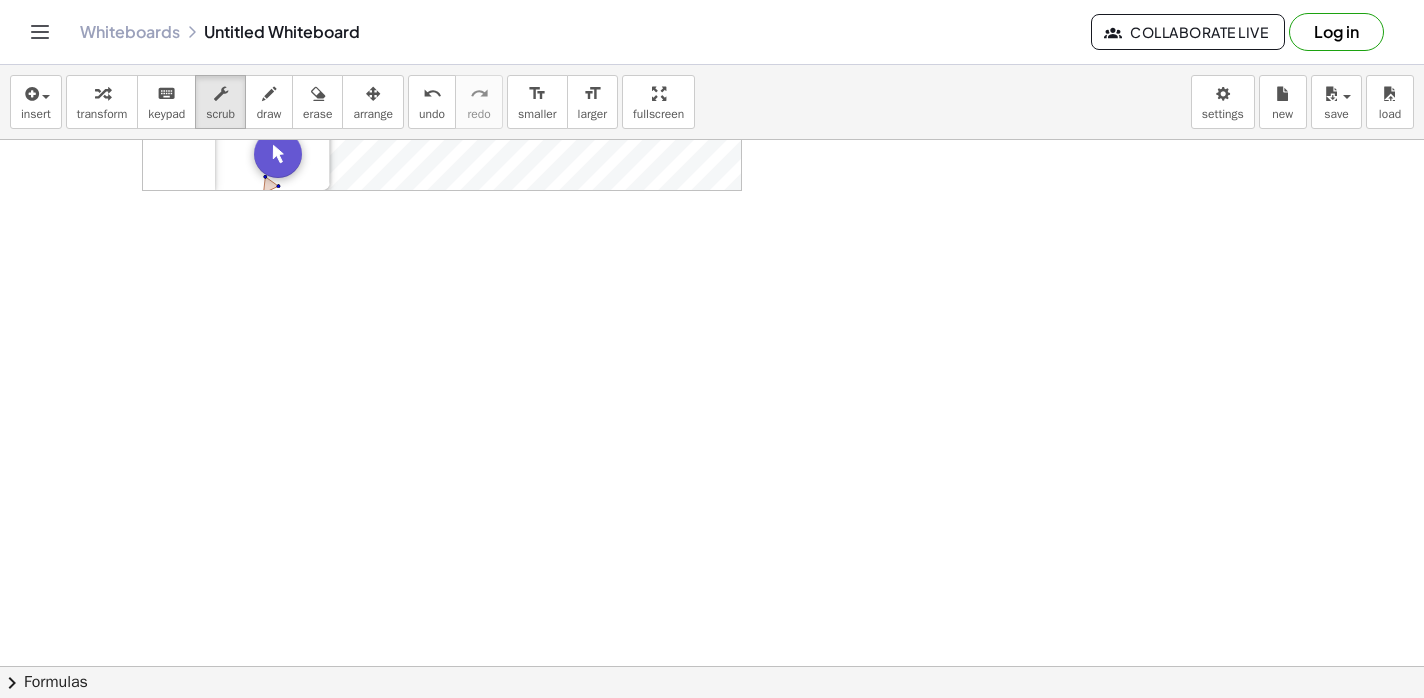 click at bounding box center (712, 264) 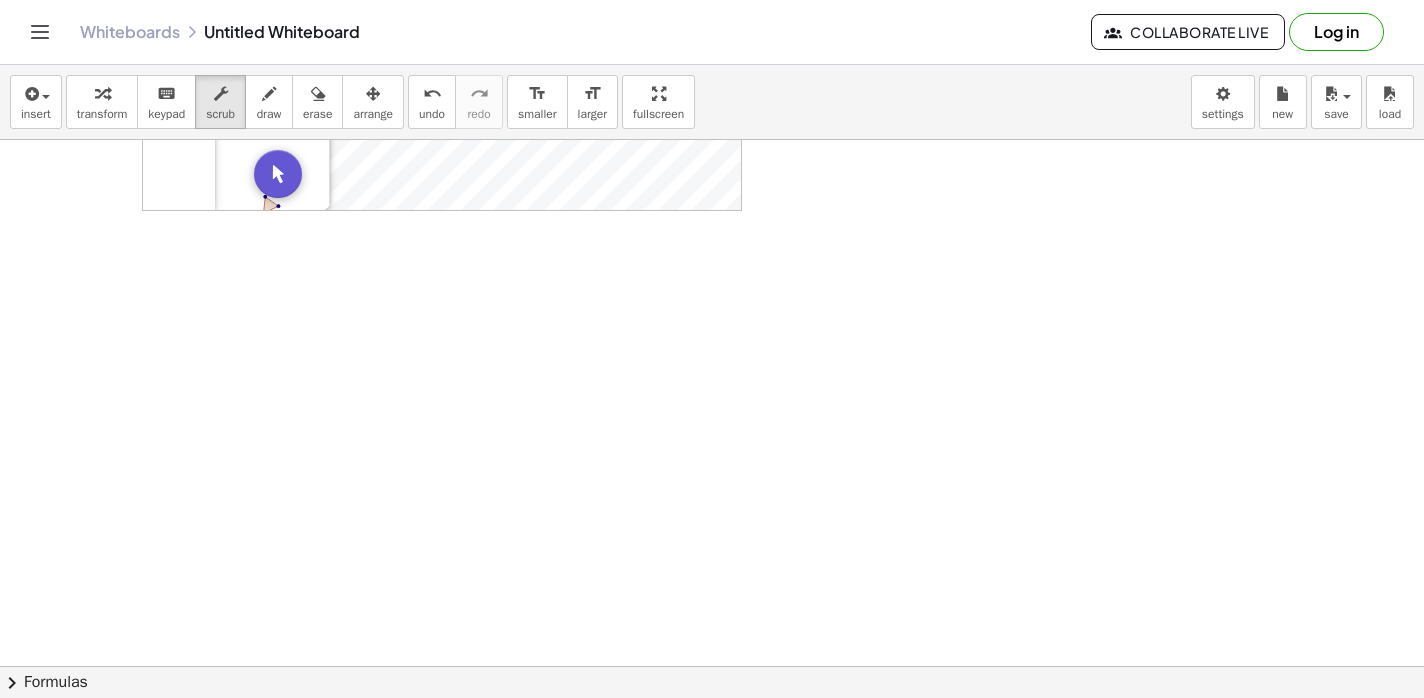 scroll, scrollTop: 380, scrollLeft: 0, axis: vertical 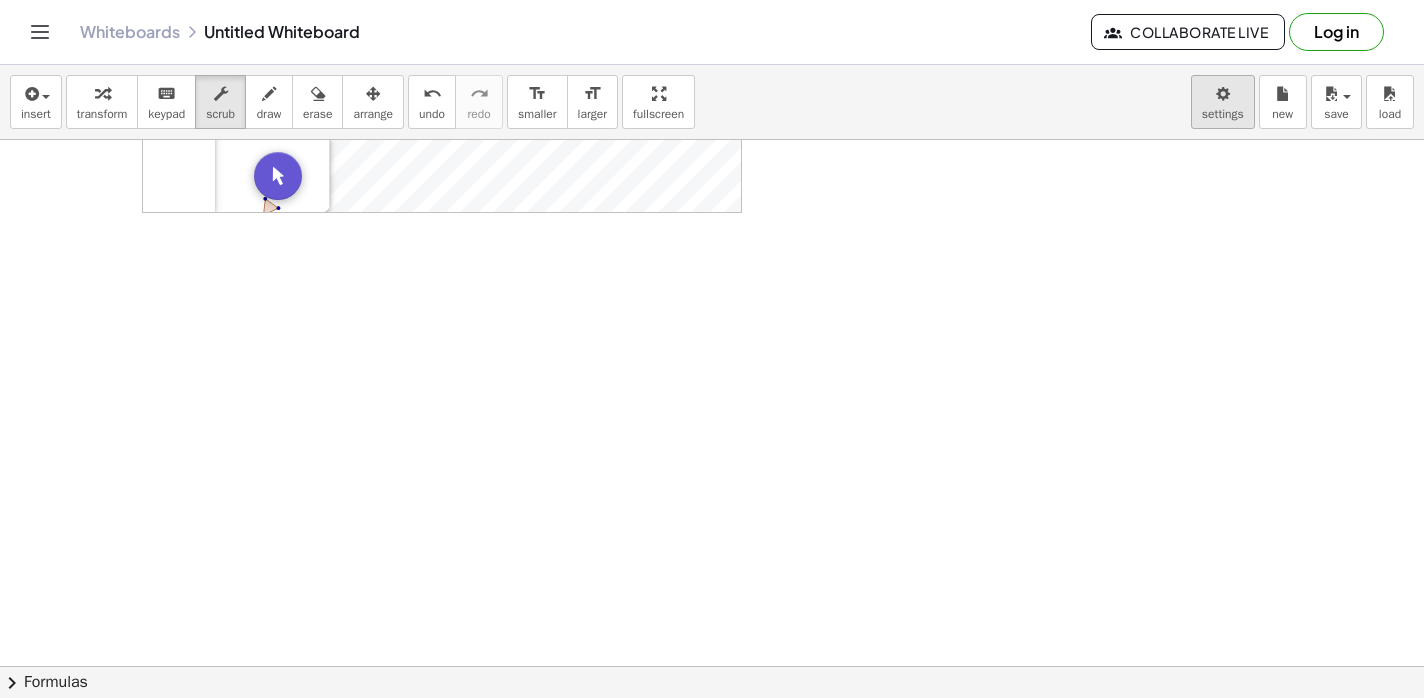 click on "Graspable Math Activities Get Started Activity Bank Assigned Work Classes Whiteboards Reference v1.28.2 | Privacy policy © [YEAR] | Graspable, Inc. Whiteboards Untitled Whiteboard Collaborate Live  Log in    insert select one: Math Expression Function Text Youtube Video Graphing Geometry Geometry 3D transform keyboard keypad scrub draw erase arrange undo undo redo redo format_size smaller format_size larger fullscreen load   save Please login to access this functionality. Login new settings     Algebra Tools Point A Point B f = Segment A, B 5.3 GeoGebra Geometry Basic Tools Move Point Segment Line Polygon Circle with Center through Point More   × chevron_right  Formulas
Drag one side of a formula onto a highlighted expression on the canvas to apply it.
Quadratic Formula
+ · a · x 2 + · b · x + c = 0
⇔
x = · ( − b ± 2 √ ( + b 2 − · 4 · a ·" at bounding box center (712, 349) 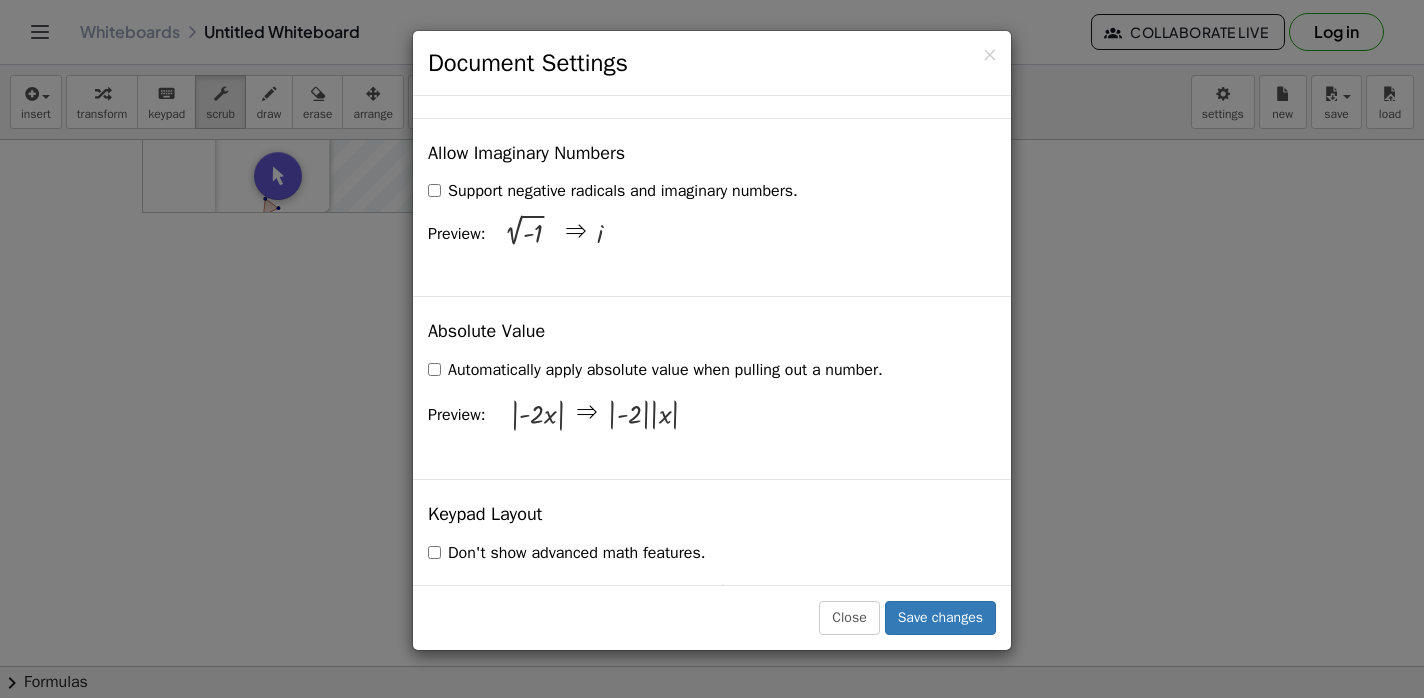 scroll, scrollTop: 3716, scrollLeft: 0, axis: vertical 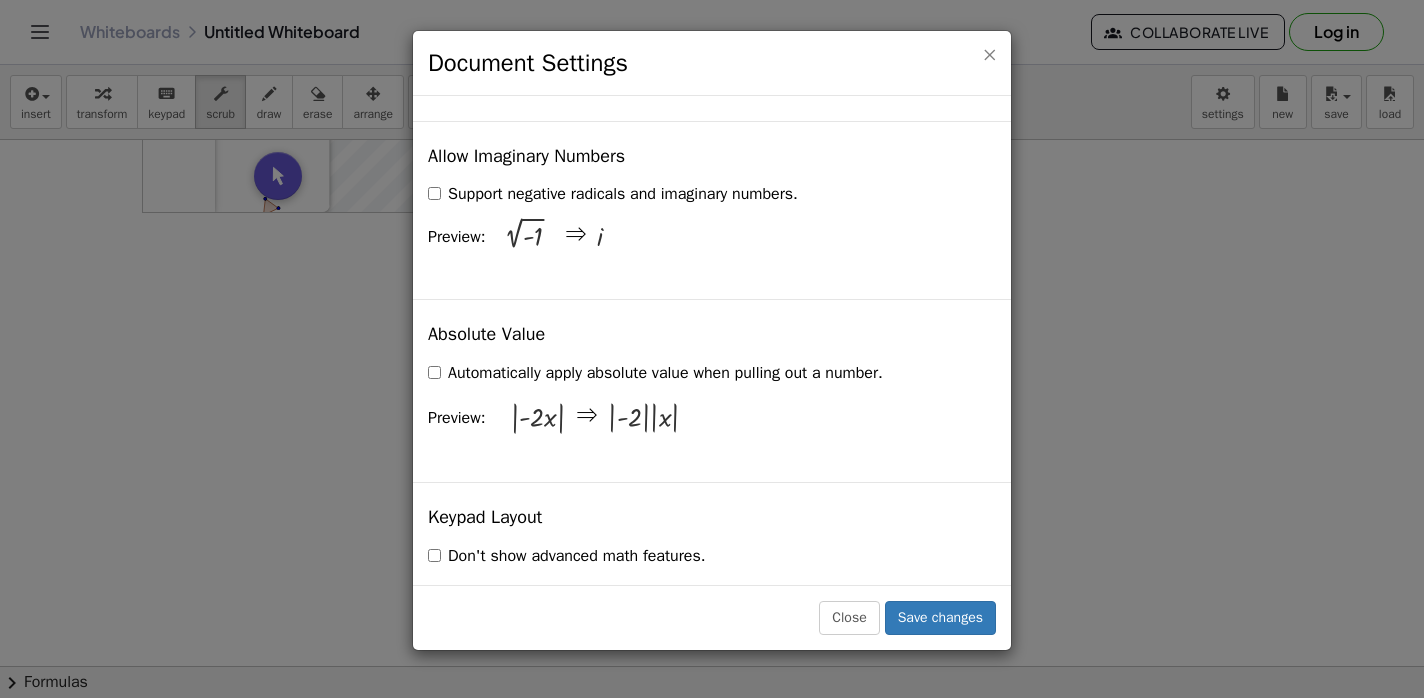 click on "×" at bounding box center (989, 54) 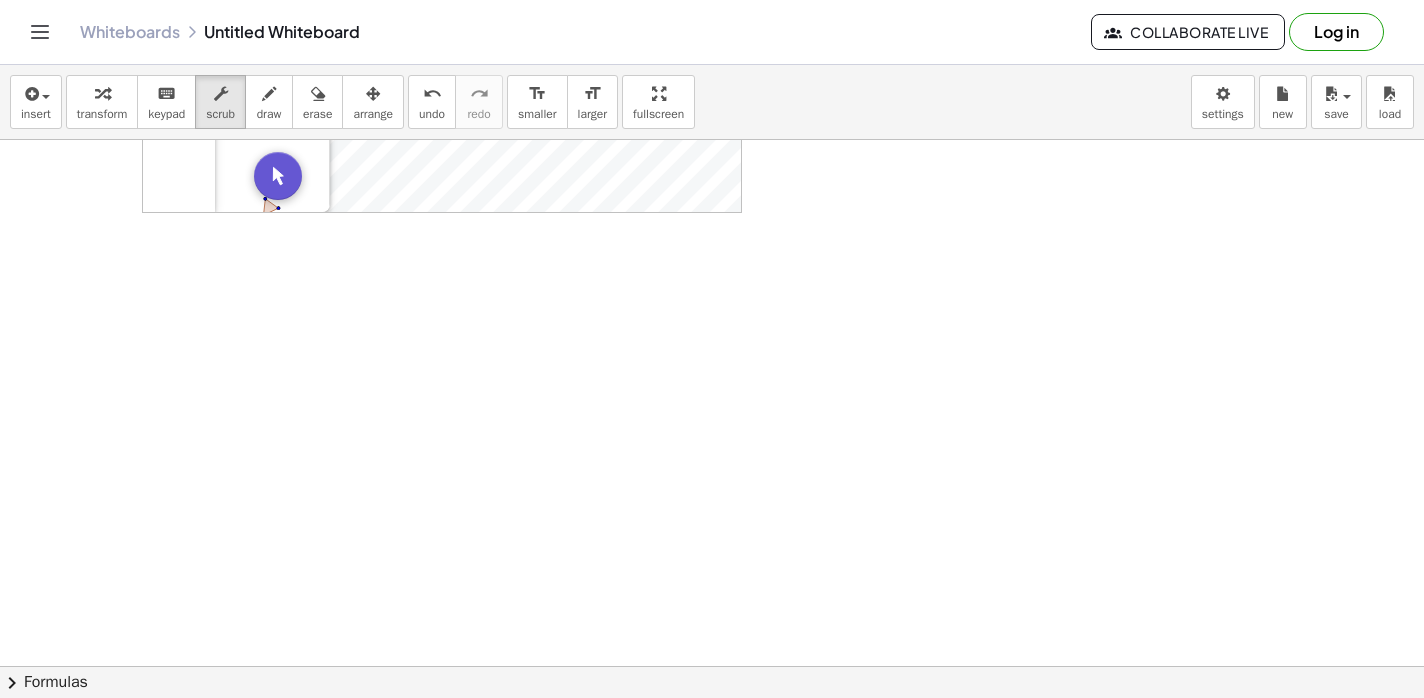 click 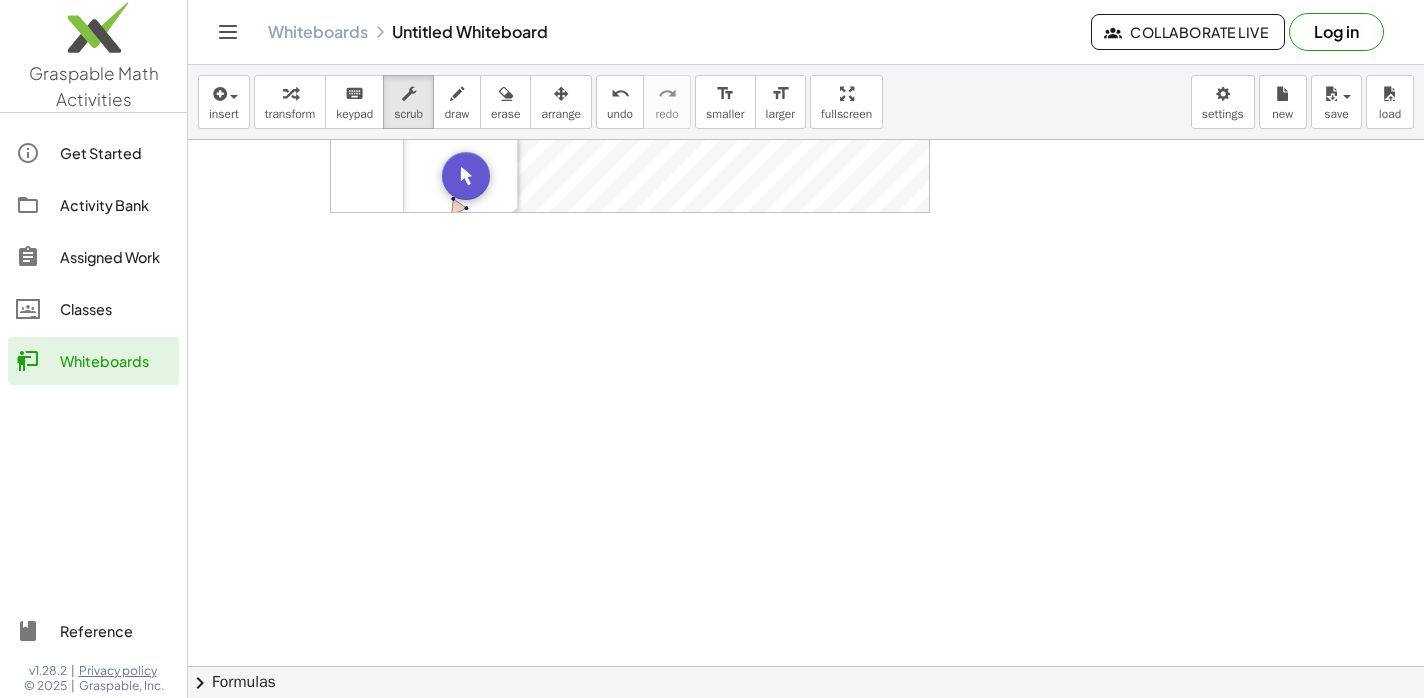 click 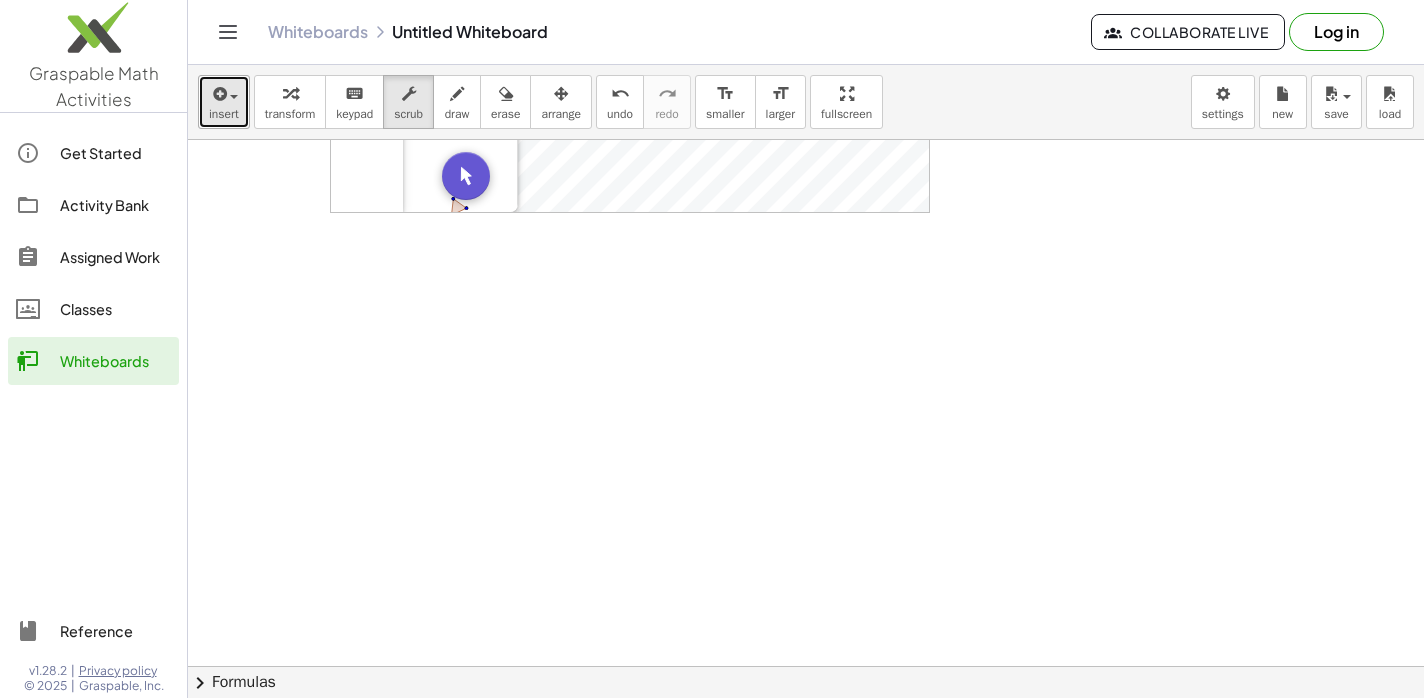 click at bounding box center [224, 93] 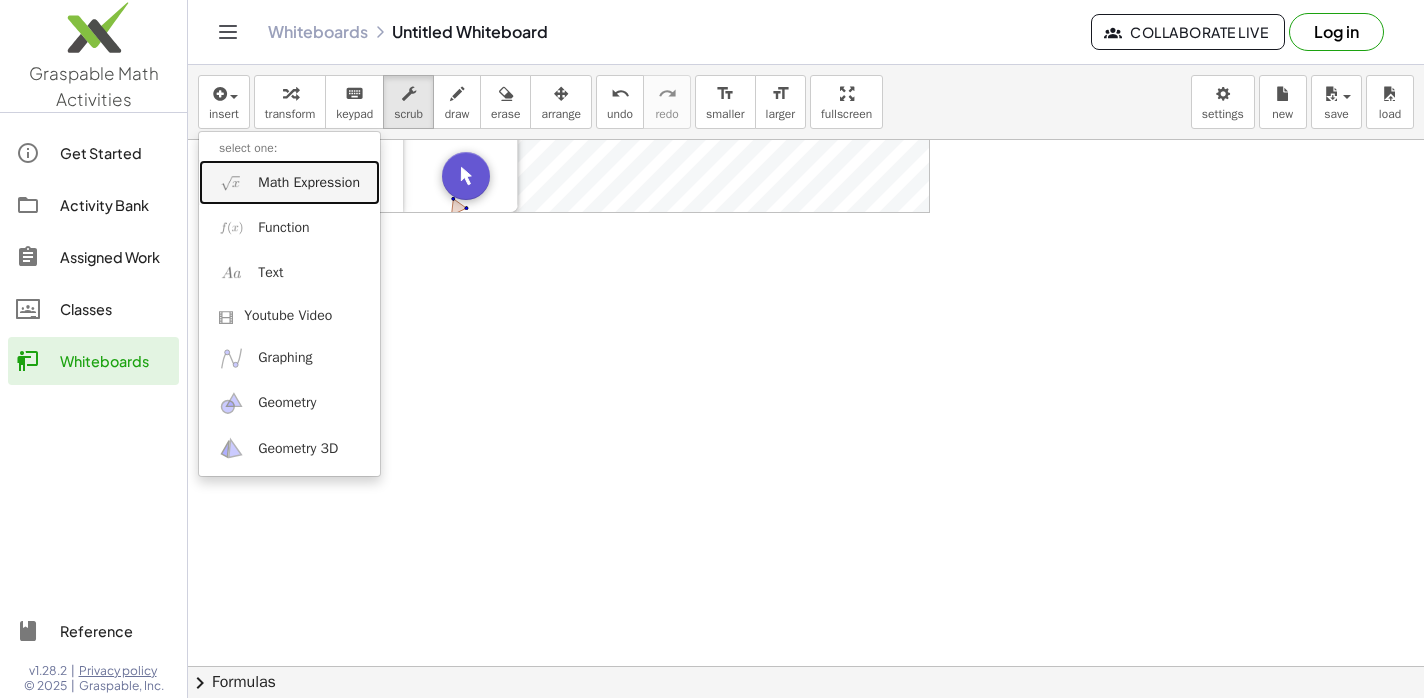 click on "Math Expression" at bounding box center [289, 182] 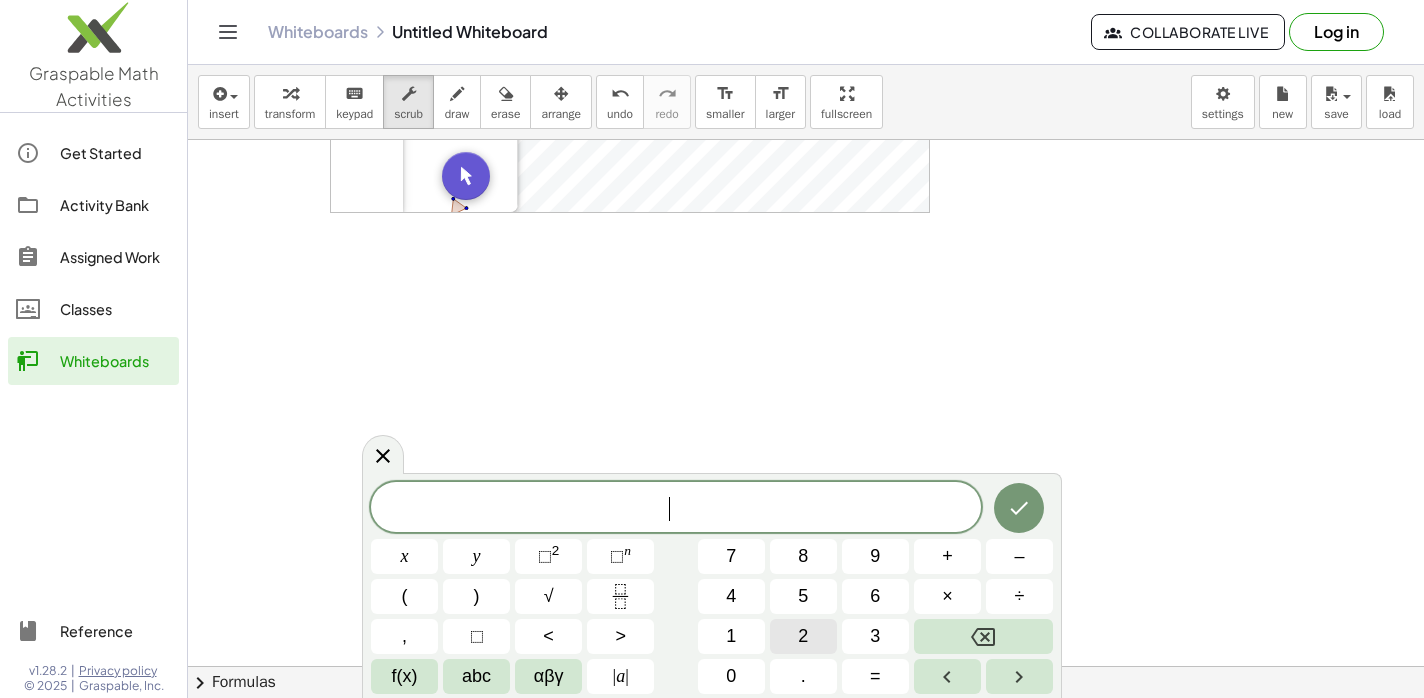 click on "2" at bounding box center [803, 636] 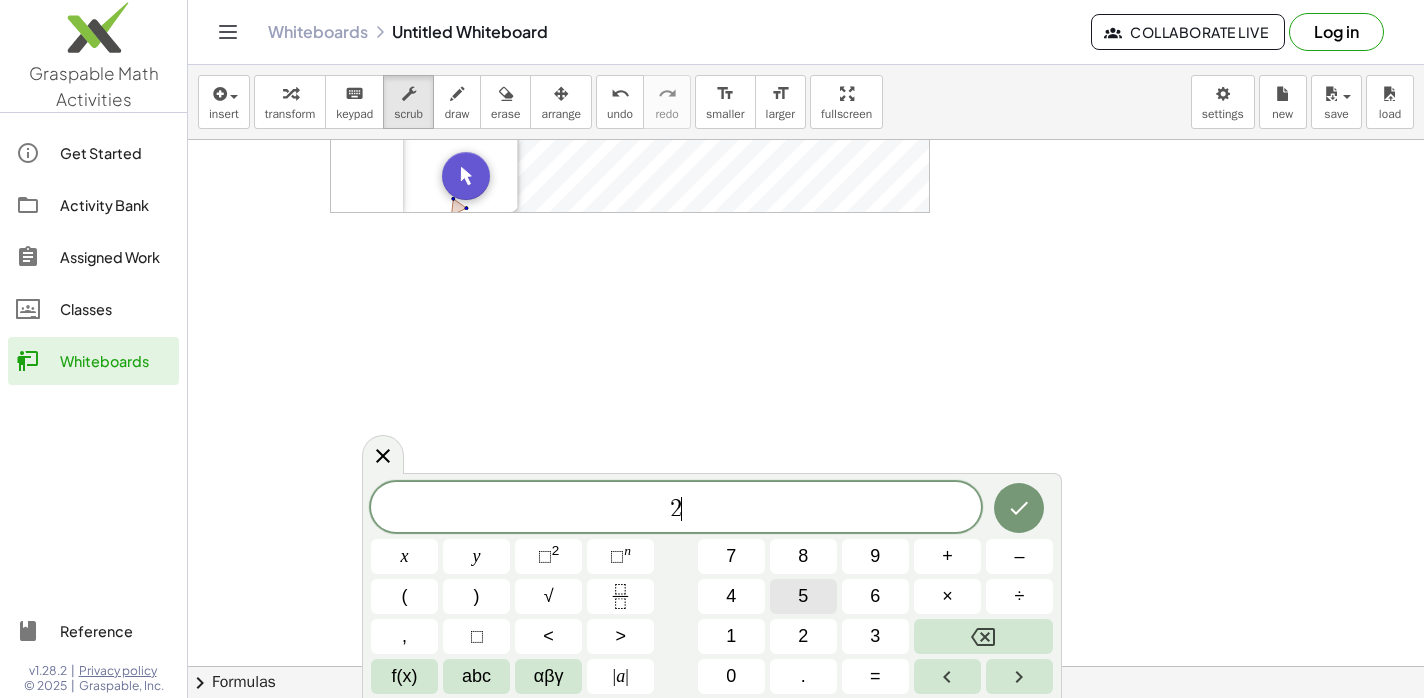 click on "5" at bounding box center [803, 596] 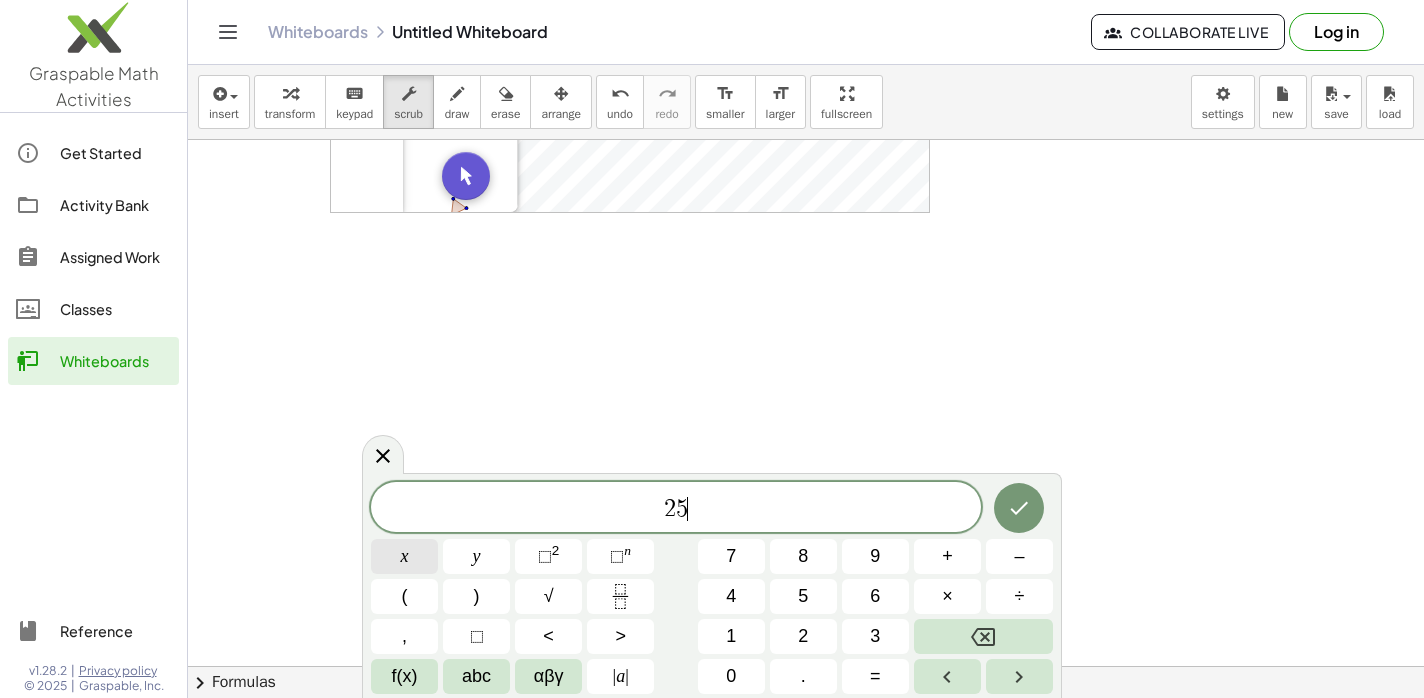 click on "x" at bounding box center [404, 556] 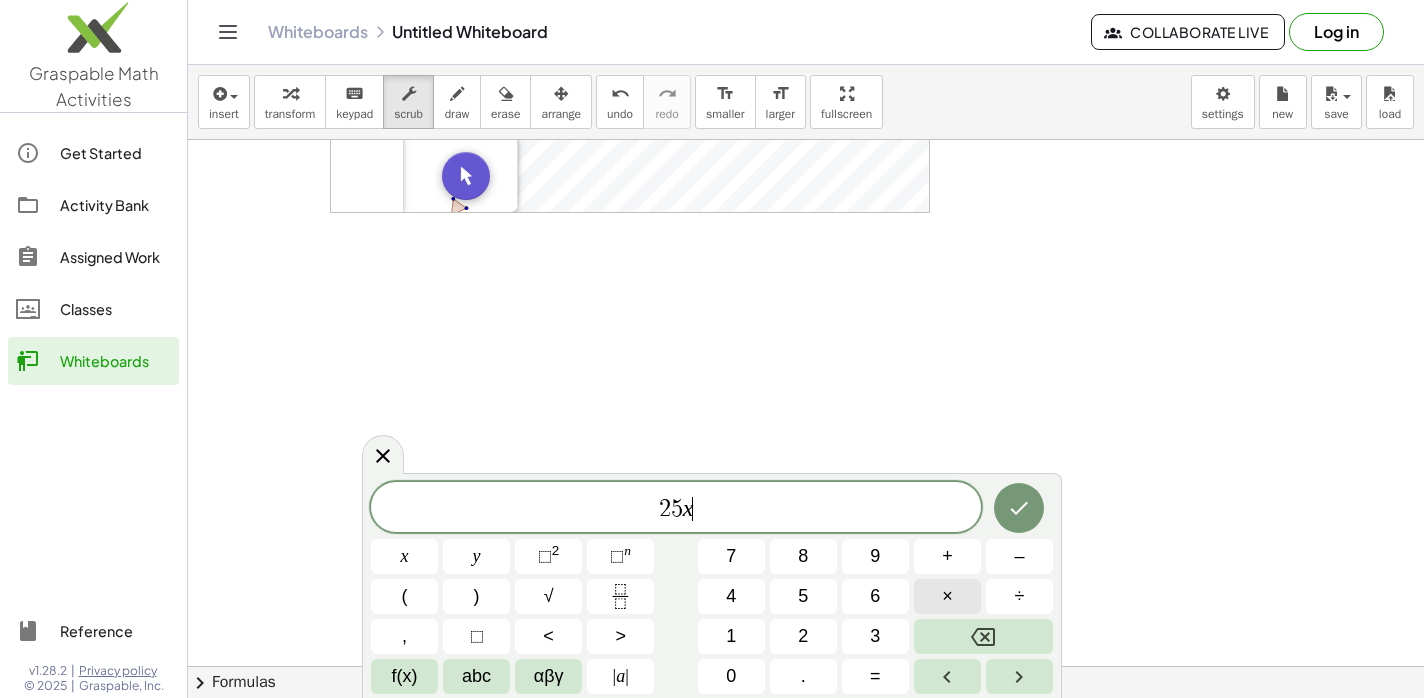 click on "×" at bounding box center (947, 596) 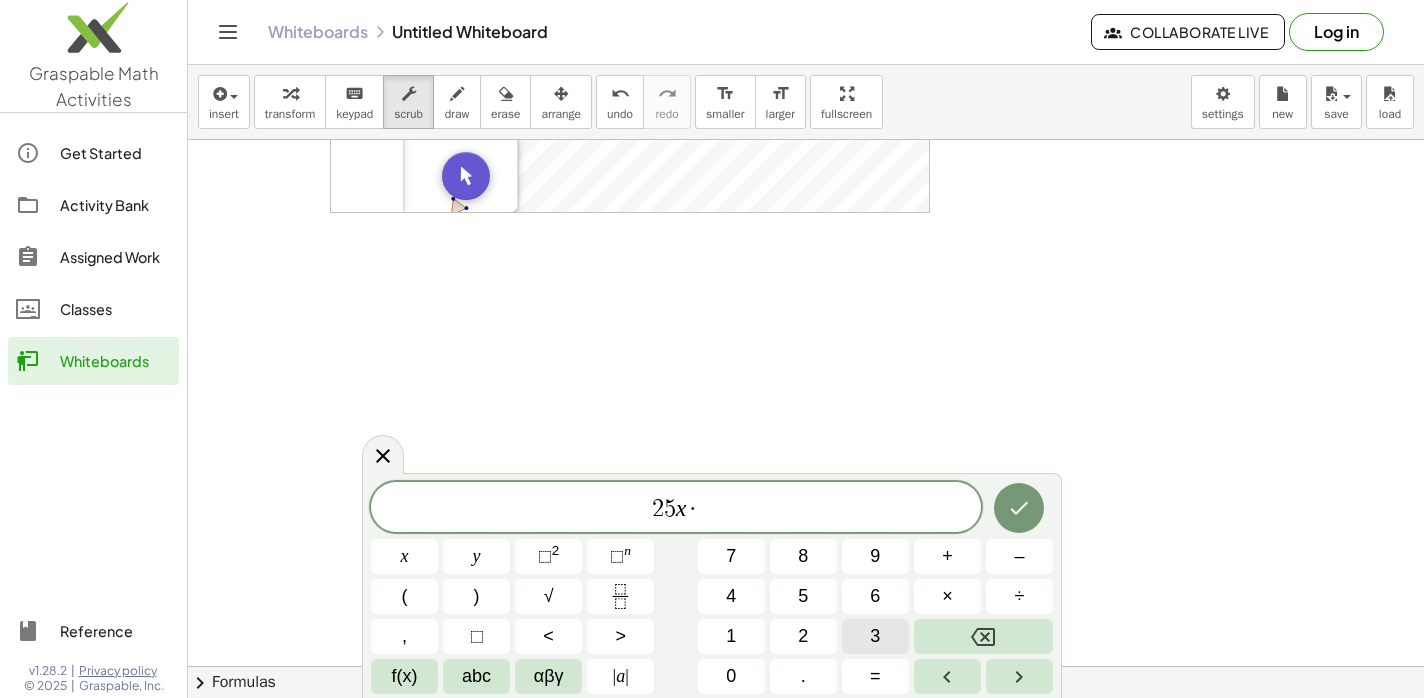 click on "3" at bounding box center [875, 636] 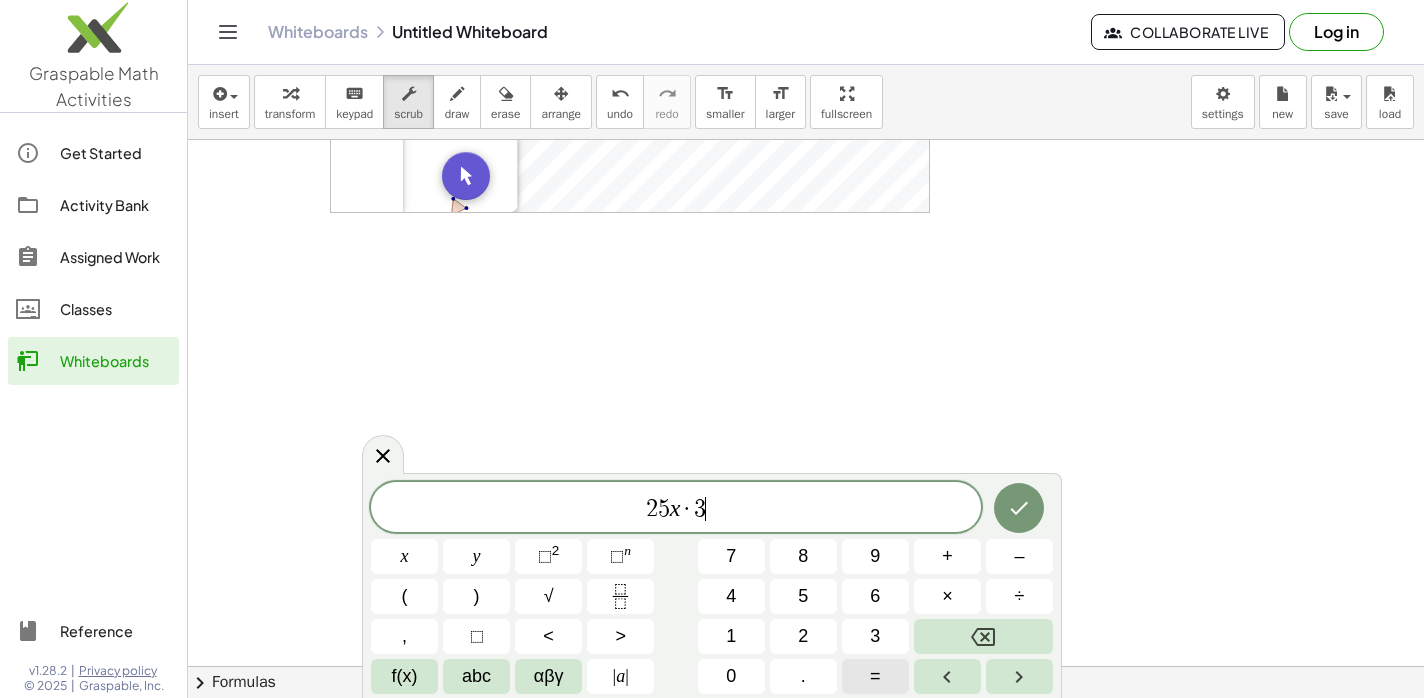 click on "=" at bounding box center (875, 676) 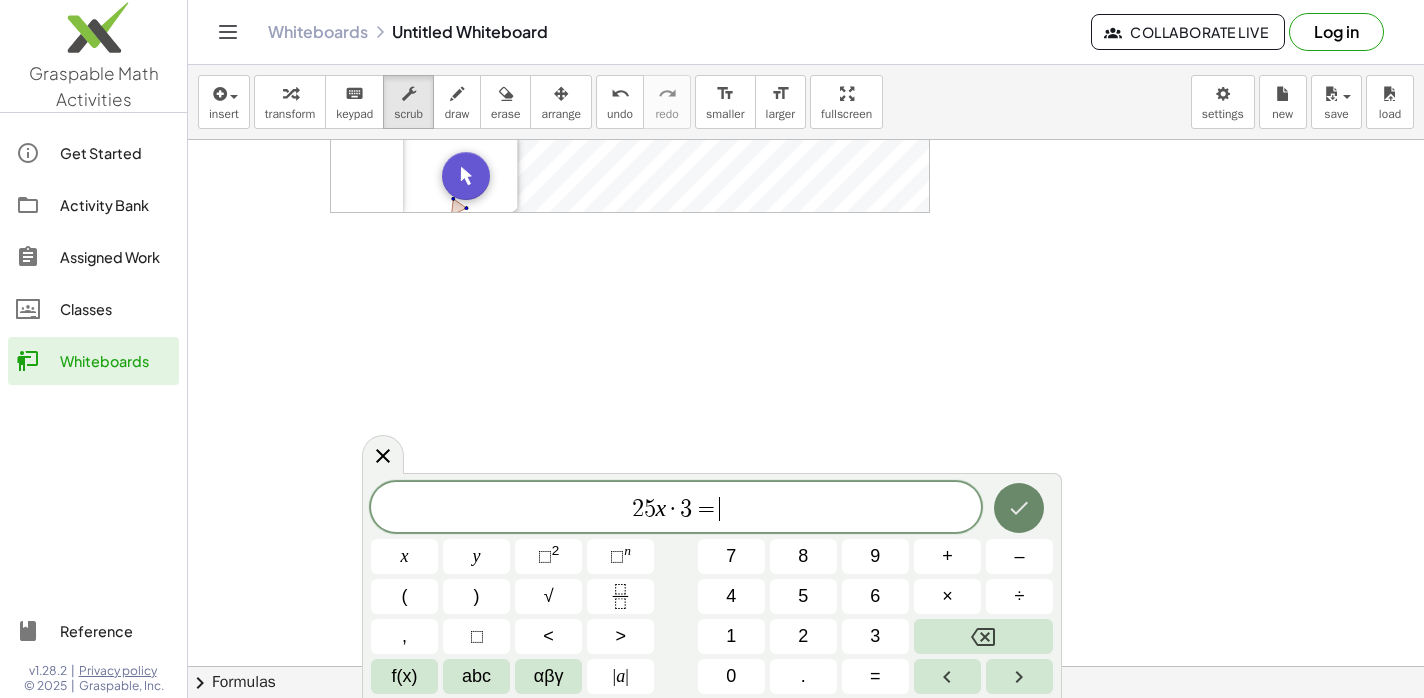 click 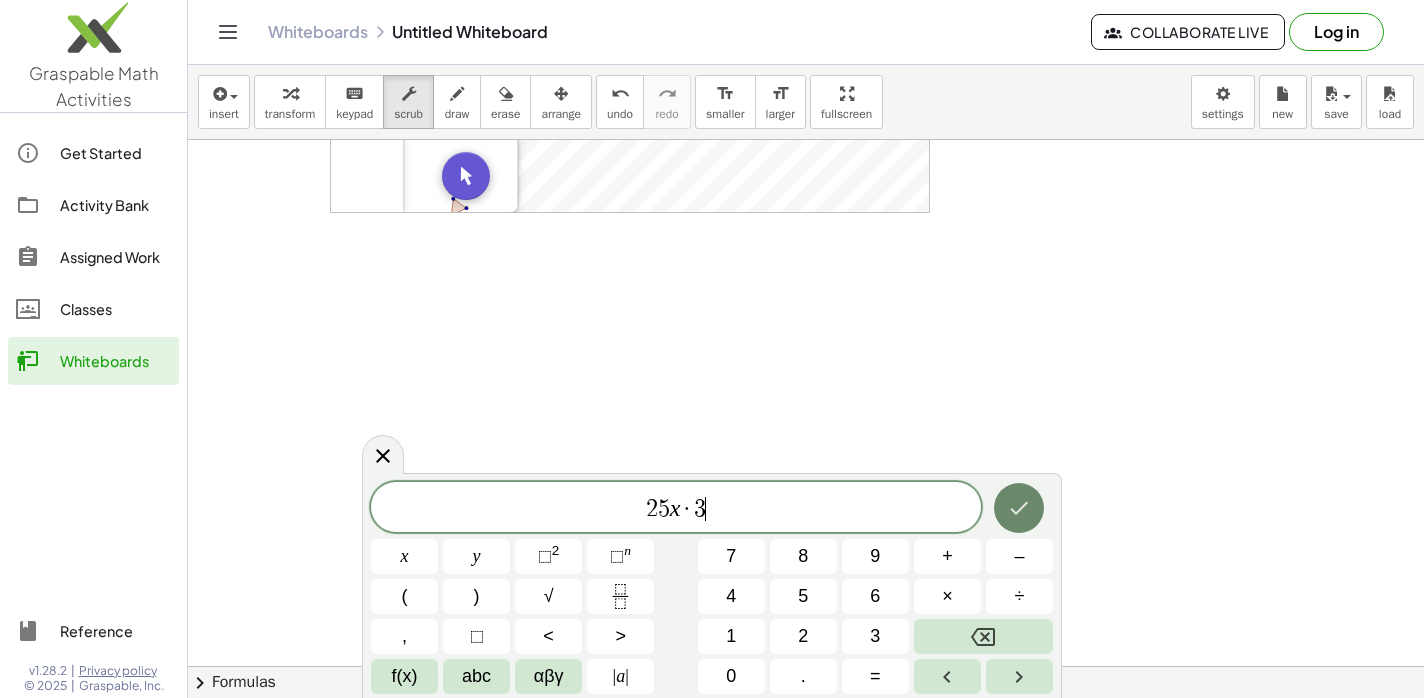 click 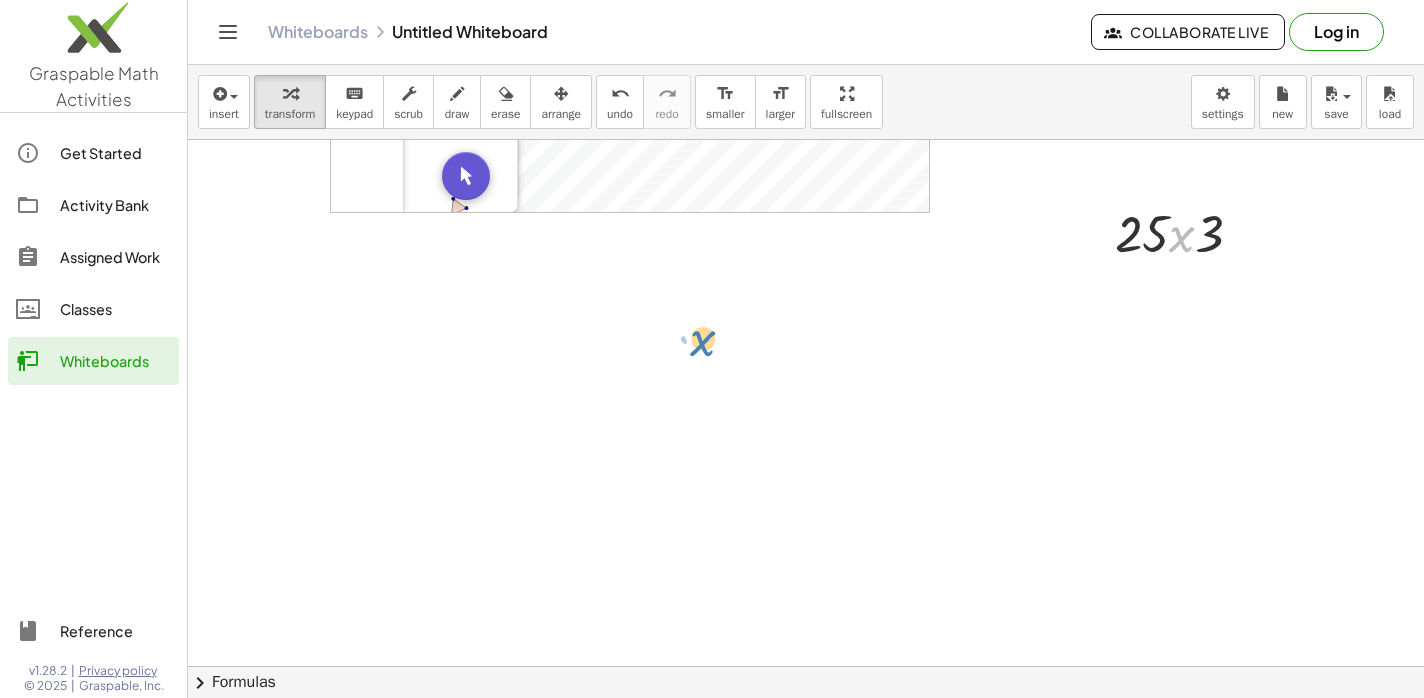 drag, startPoint x: 1186, startPoint y: 227, endPoint x: 712, endPoint y: 330, distance: 485.06186 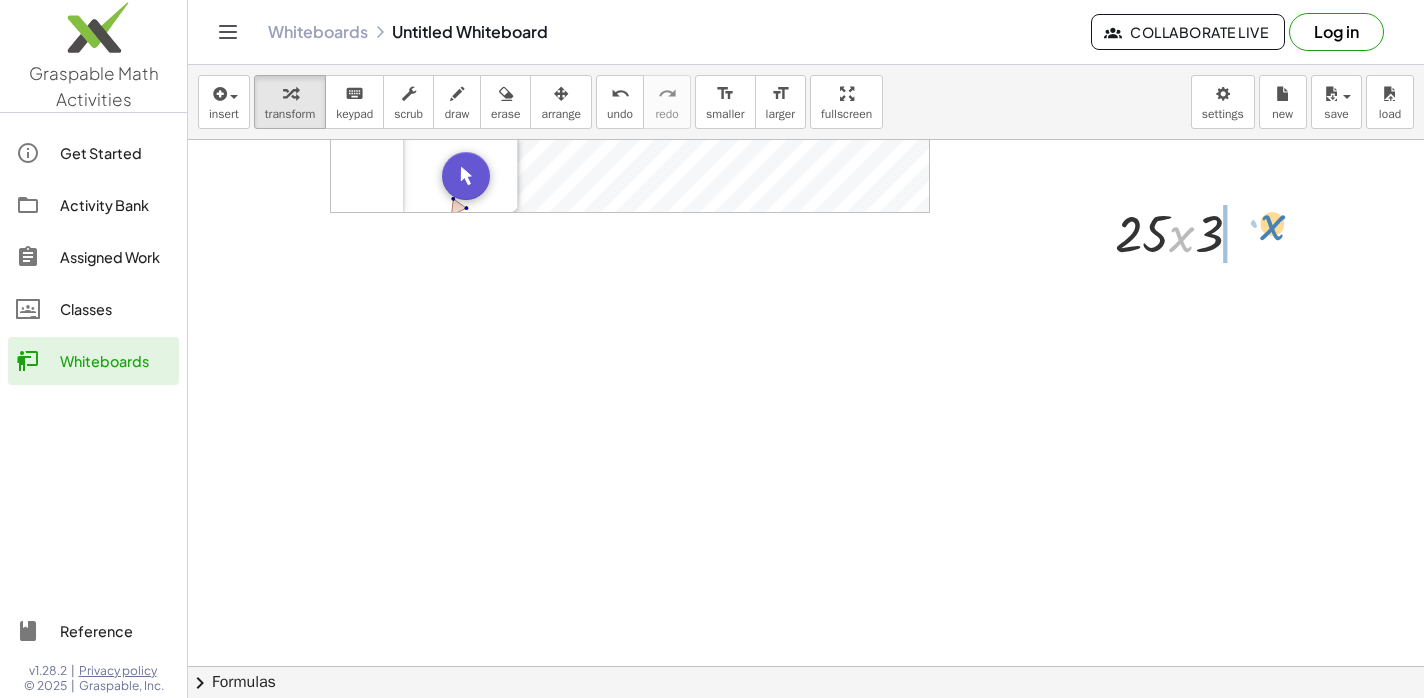 drag, startPoint x: 1177, startPoint y: 235, endPoint x: 1259, endPoint y: 220, distance: 83.360664 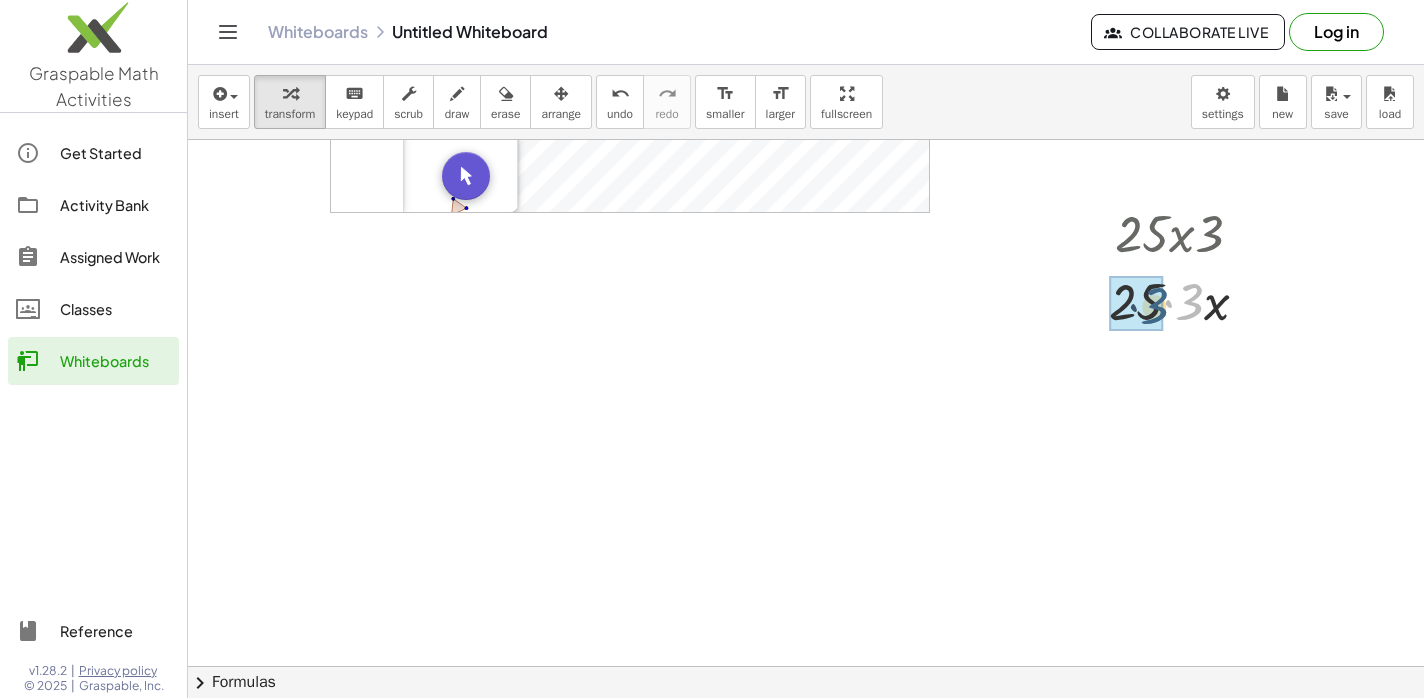 drag, startPoint x: 1192, startPoint y: 300, endPoint x: 1153, endPoint y: 304, distance: 39.20459 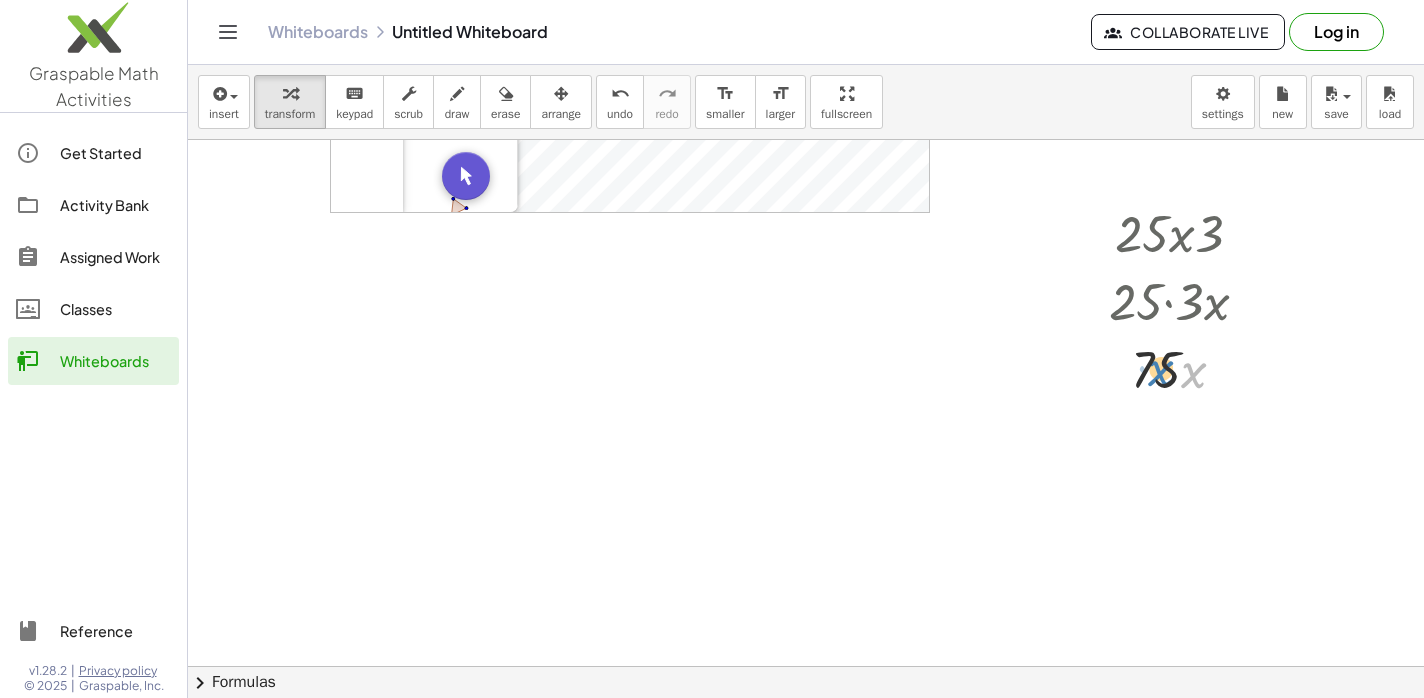 drag, startPoint x: 1191, startPoint y: 381, endPoint x: 1159, endPoint y: 379, distance: 32.06244 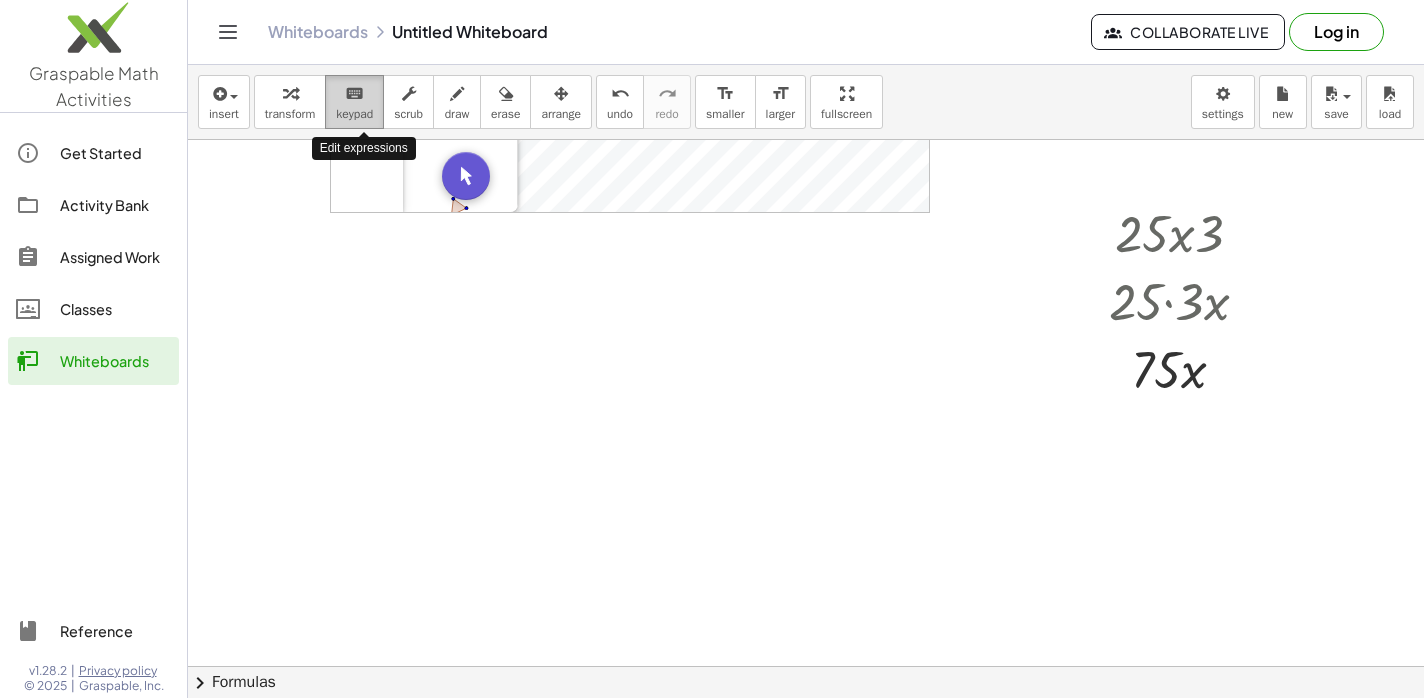 click on "keyboard" at bounding box center [354, 94] 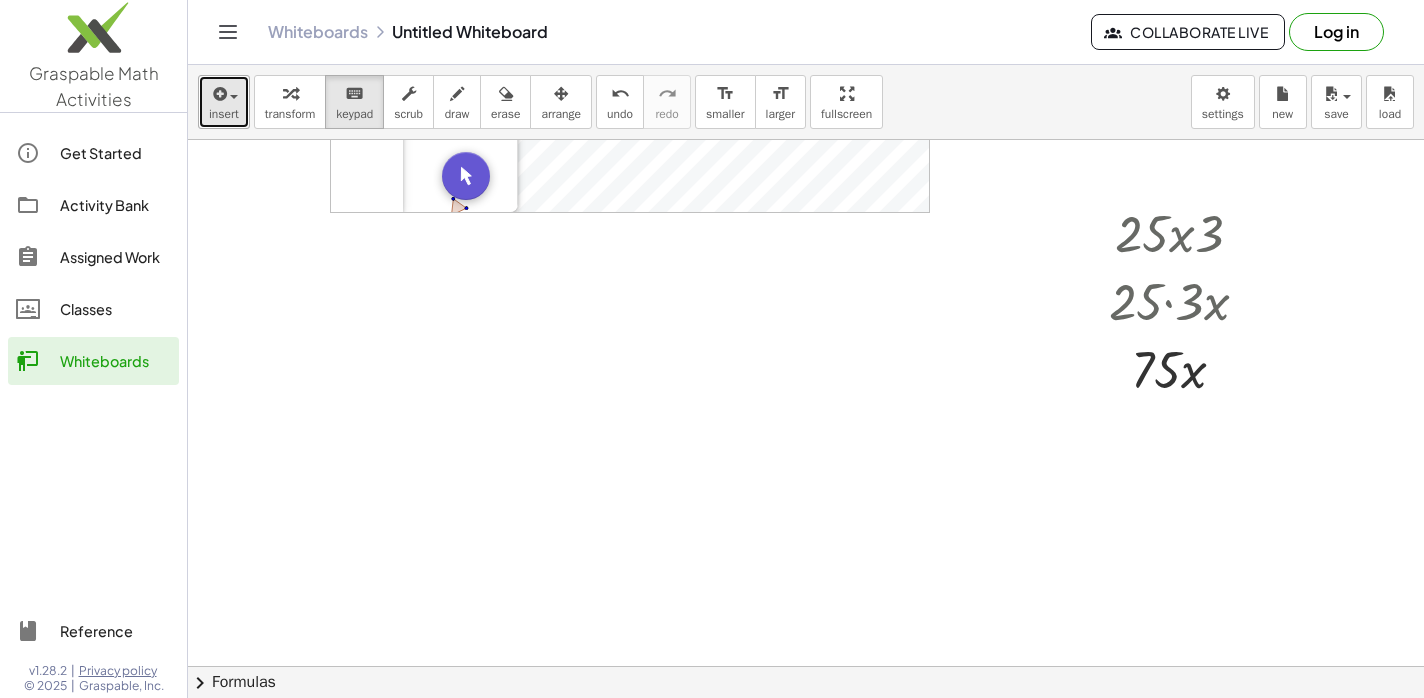 click at bounding box center [224, 93] 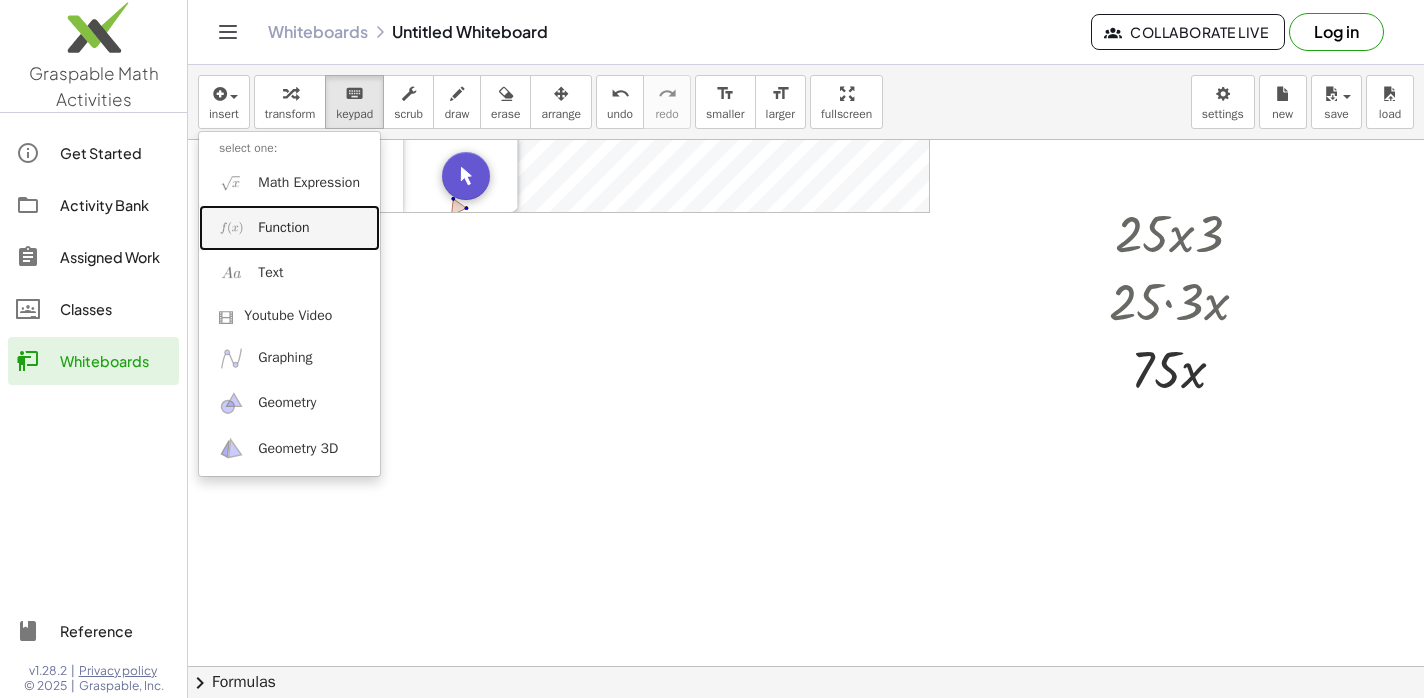 click on "Function" at bounding box center [283, 228] 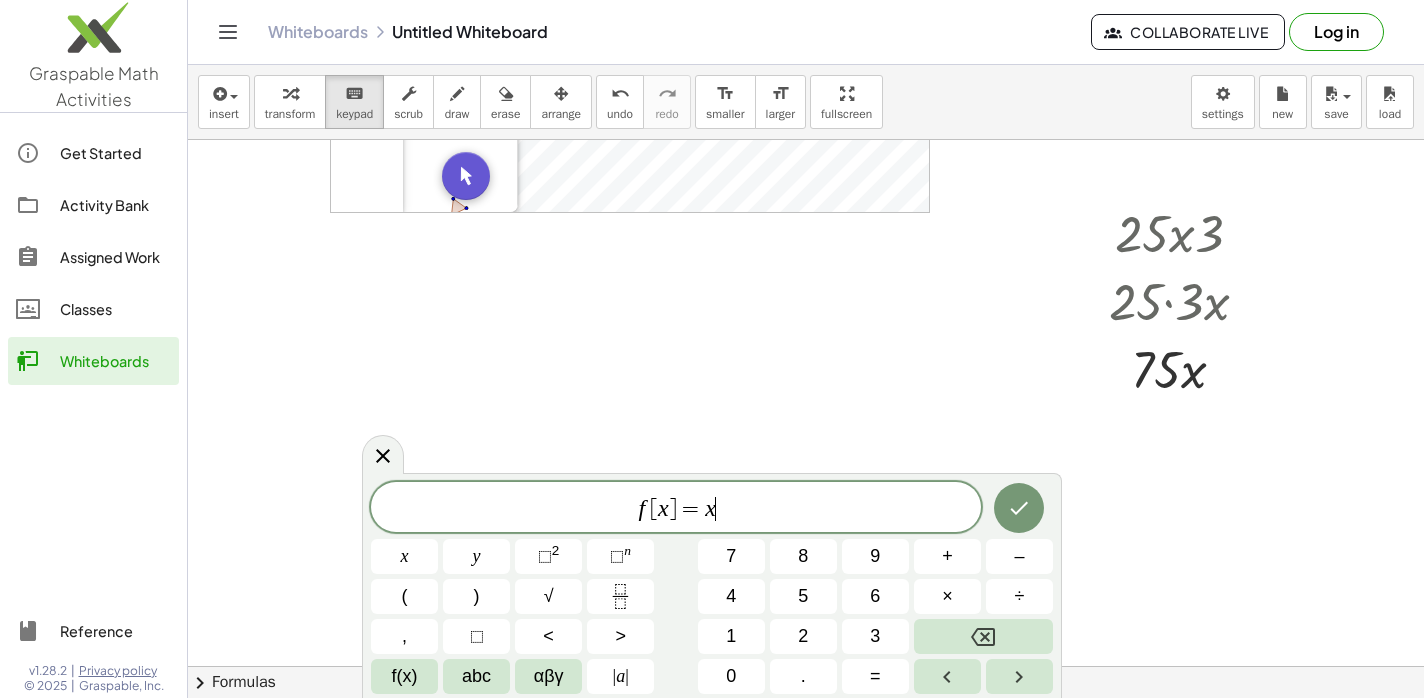 click on "f [ x ] = x ​" at bounding box center [676, 509] 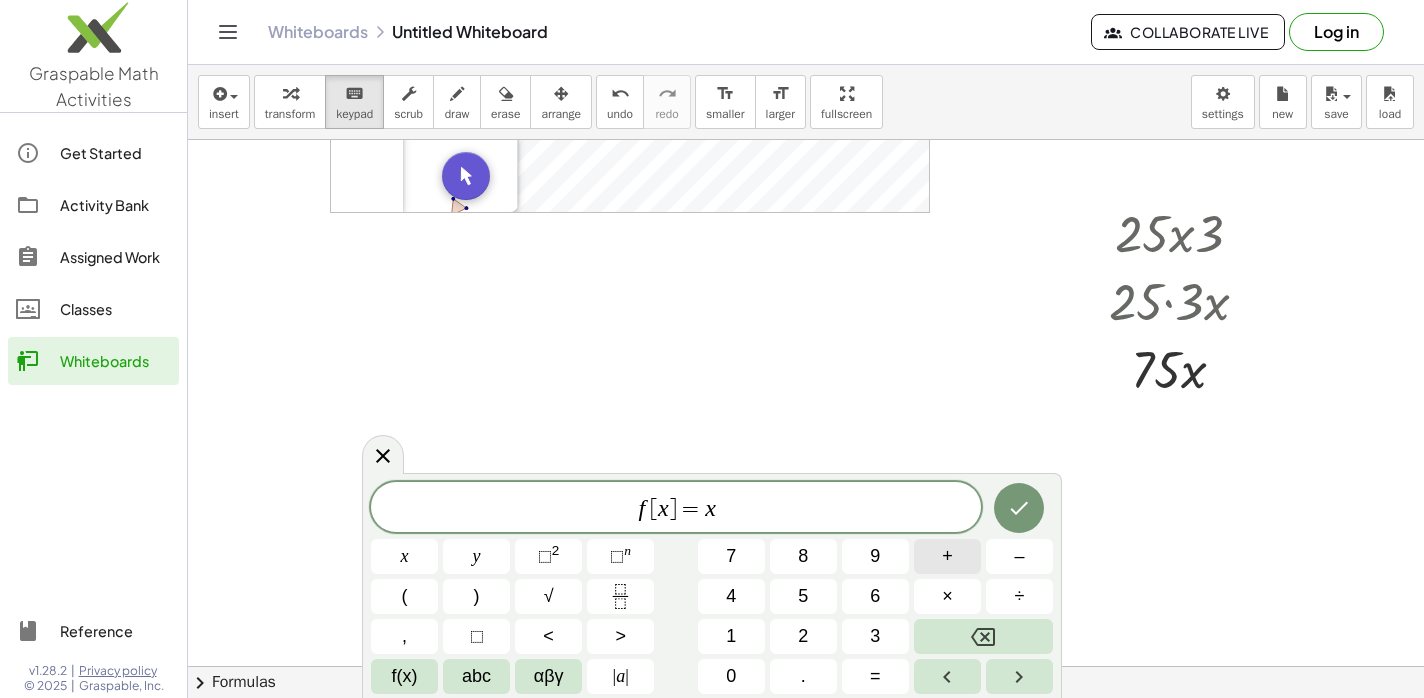 click on "+" at bounding box center (947, 556) 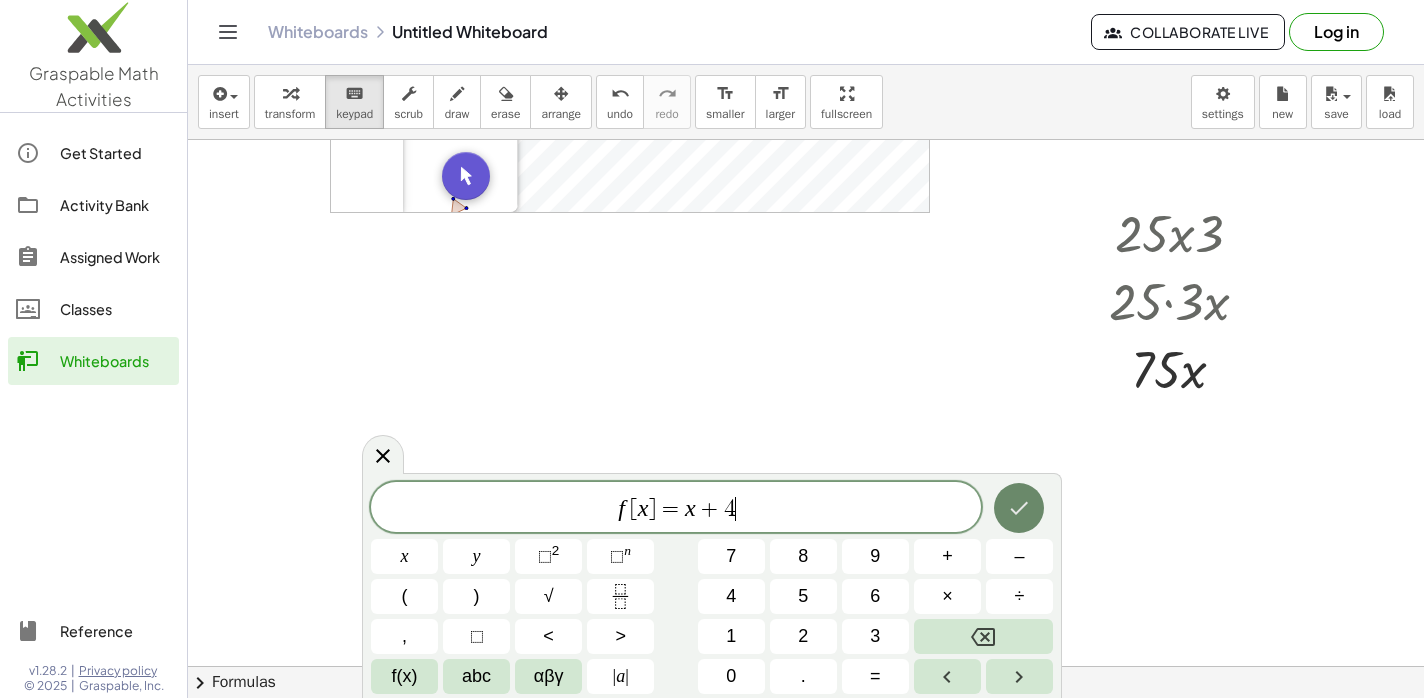 click 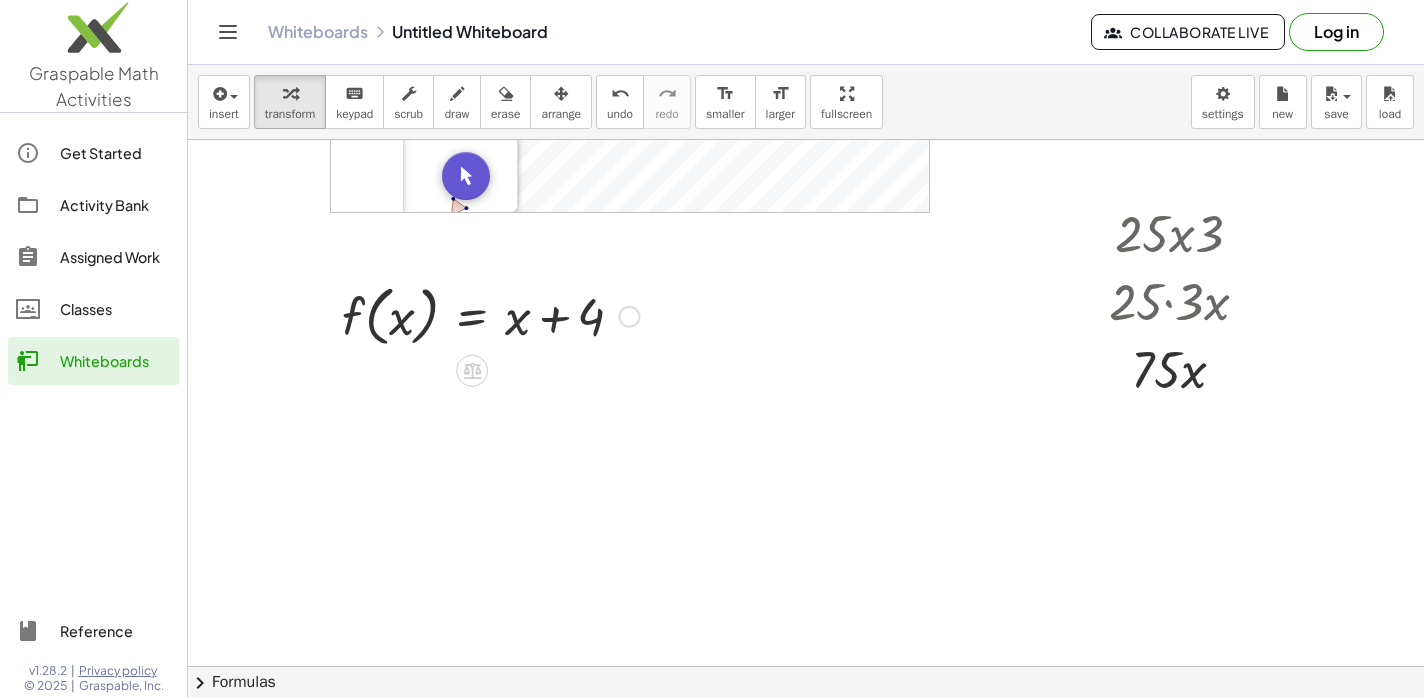 click at bounding box center [490, 315] 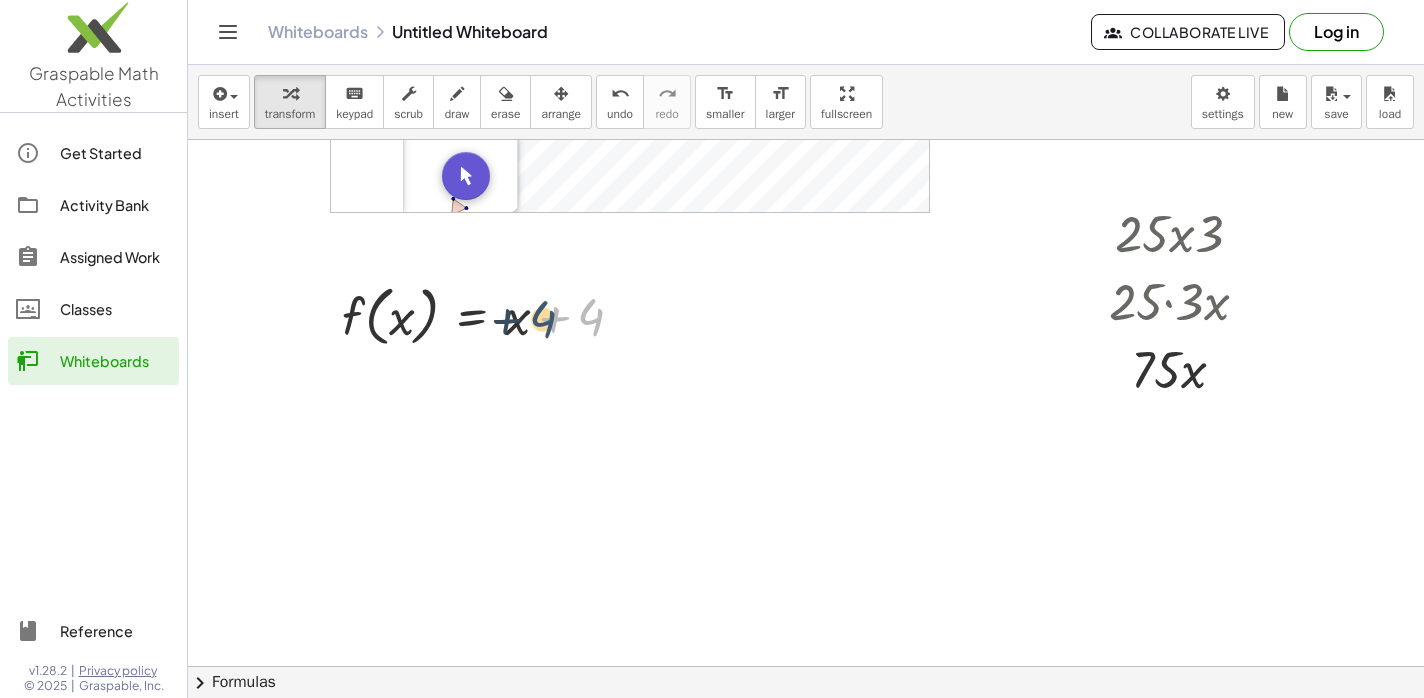 drag, startPoint x: 600, startPoint y: 322, endPoint x: 552, endPoint y: 323, distance: 48.010414 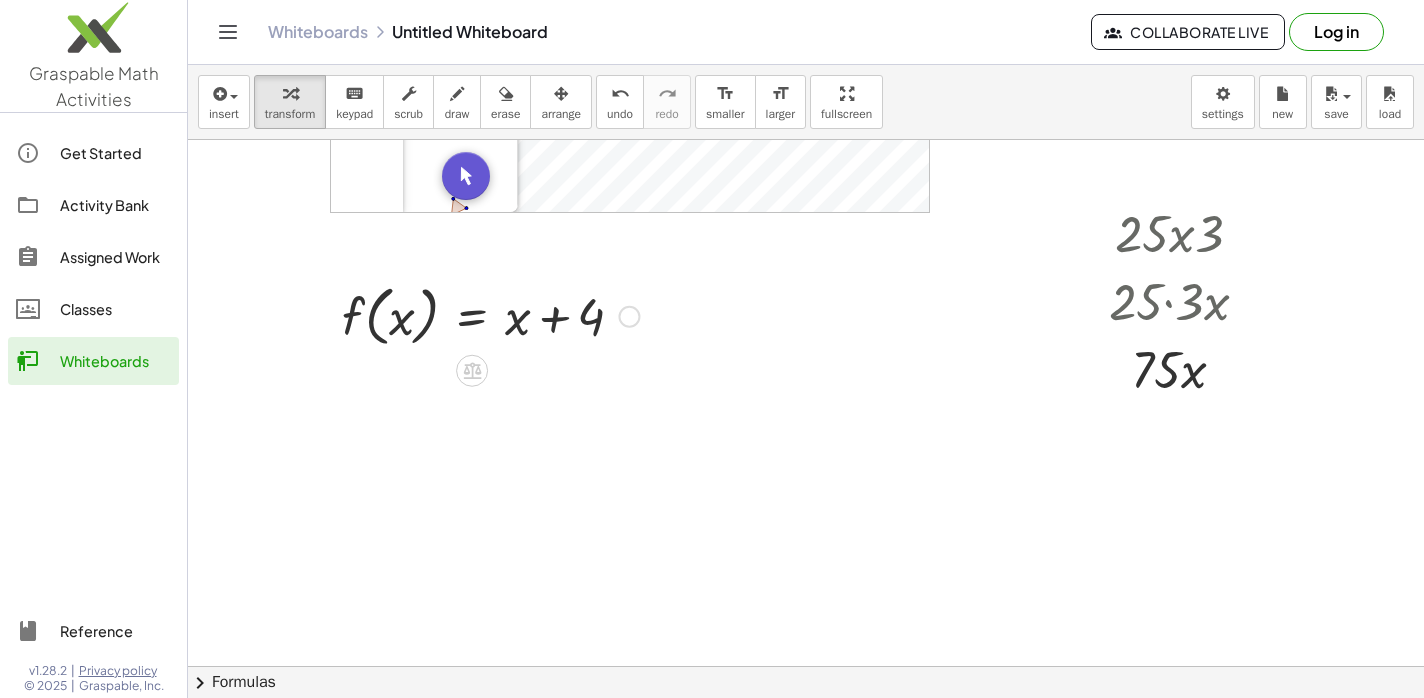 click at bounding box center [629, 317] 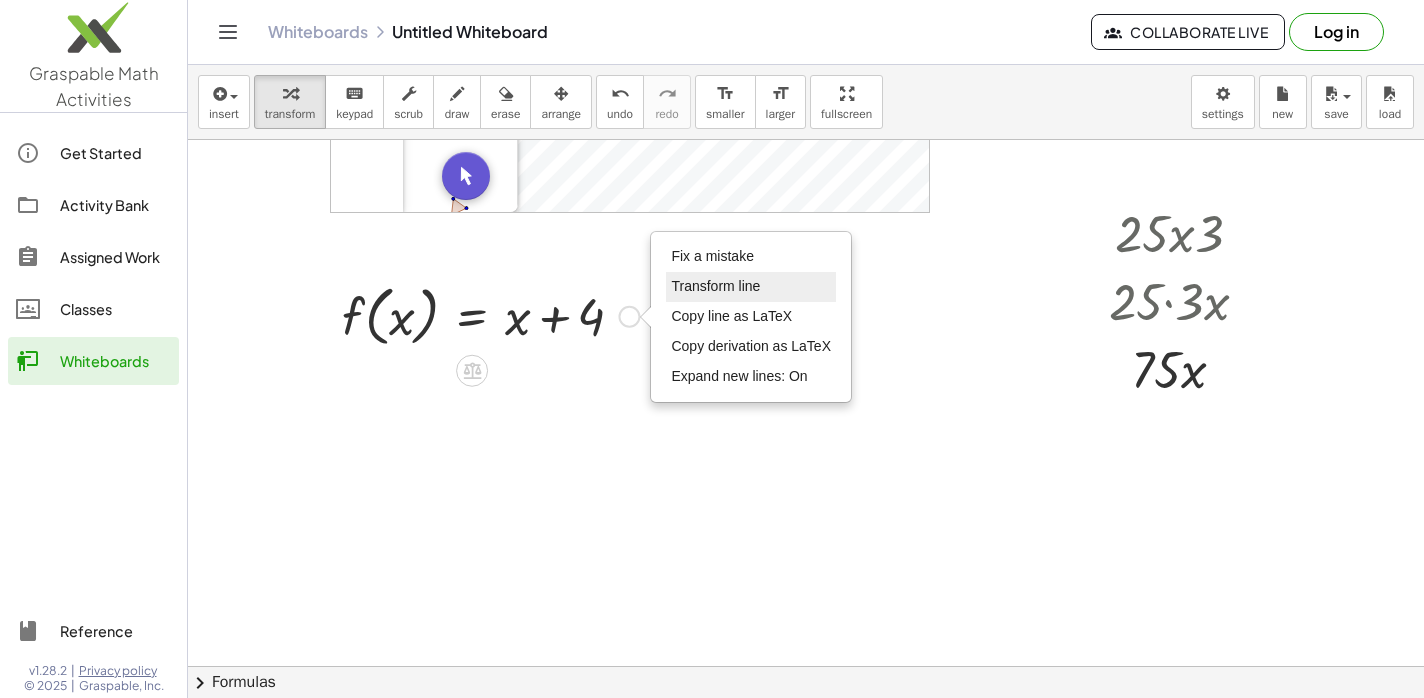 click on "Transform line" at bounding box center (751, 287) 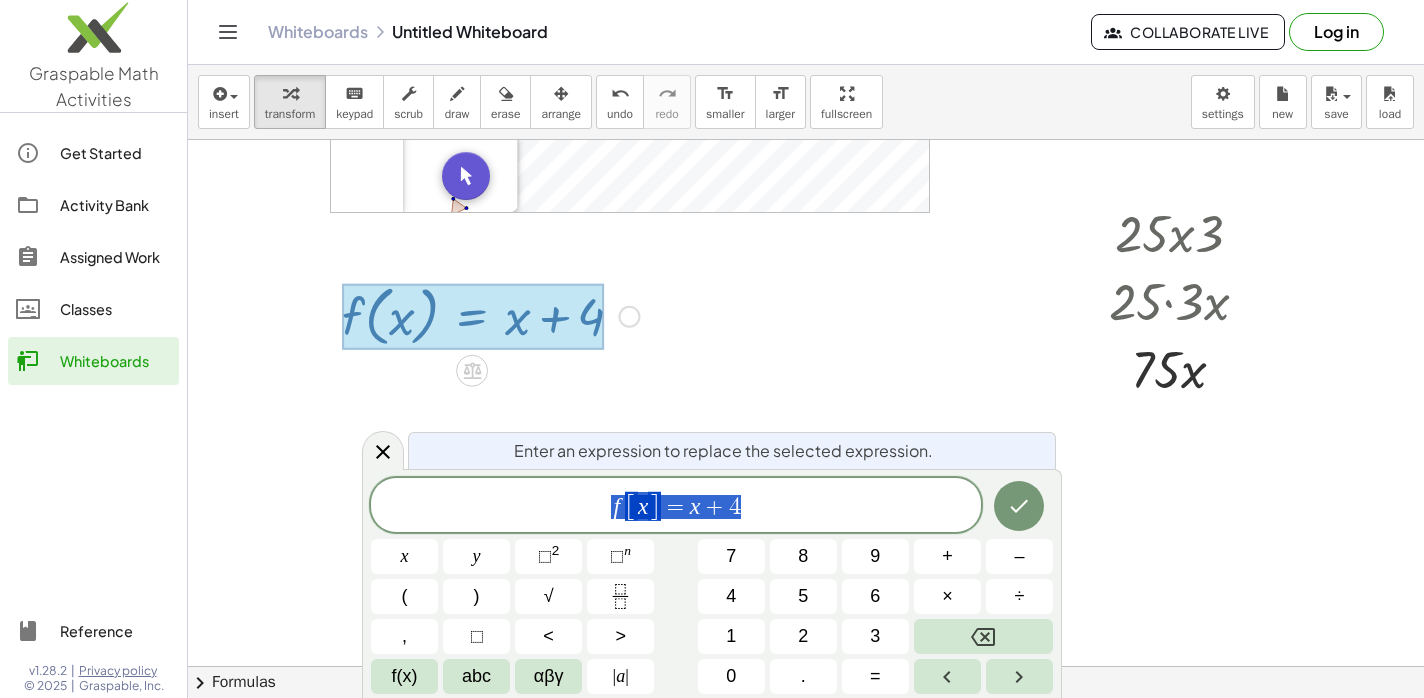 click at bounding box center (806, 286) 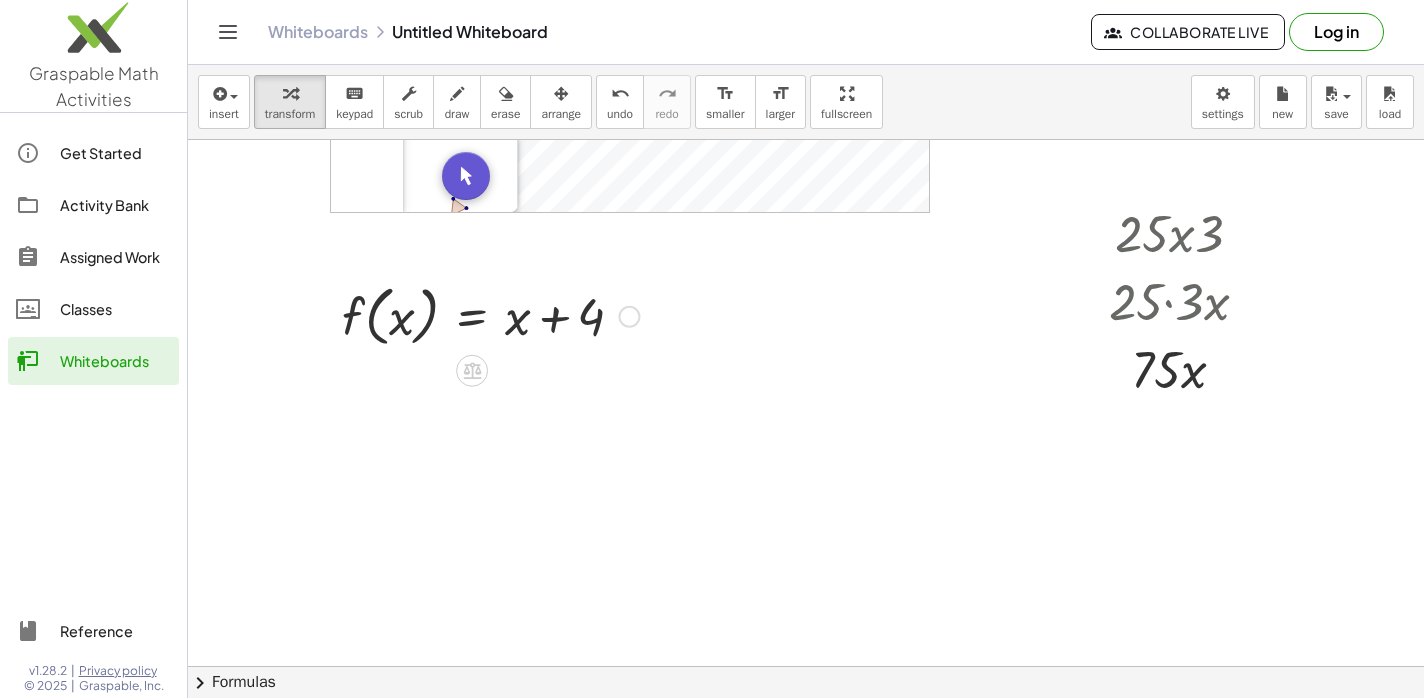 click on "Fix a mistake Transform line Copy line as LaTeX Copy derivation as LaTeX Expand new lines: On" at bounding box center (629, 317) 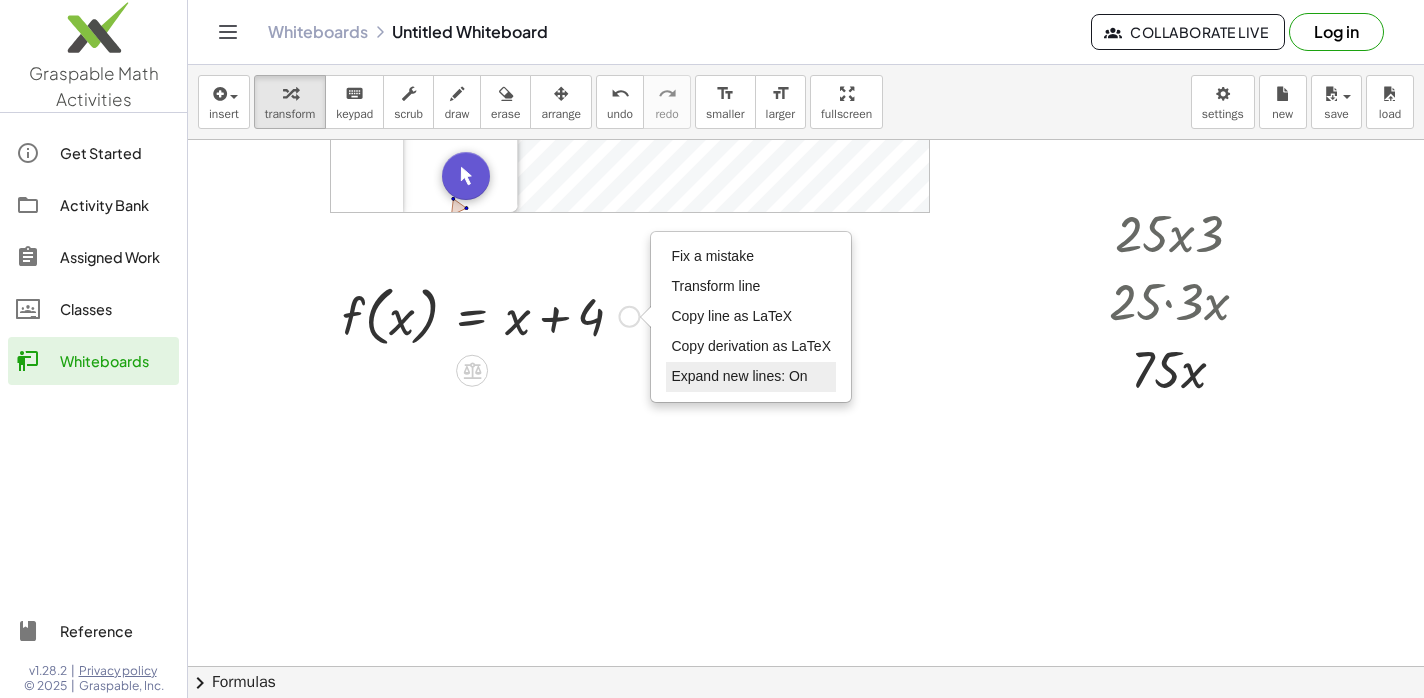 click on "Expand new lines: On" at bounding box center [739, 376] 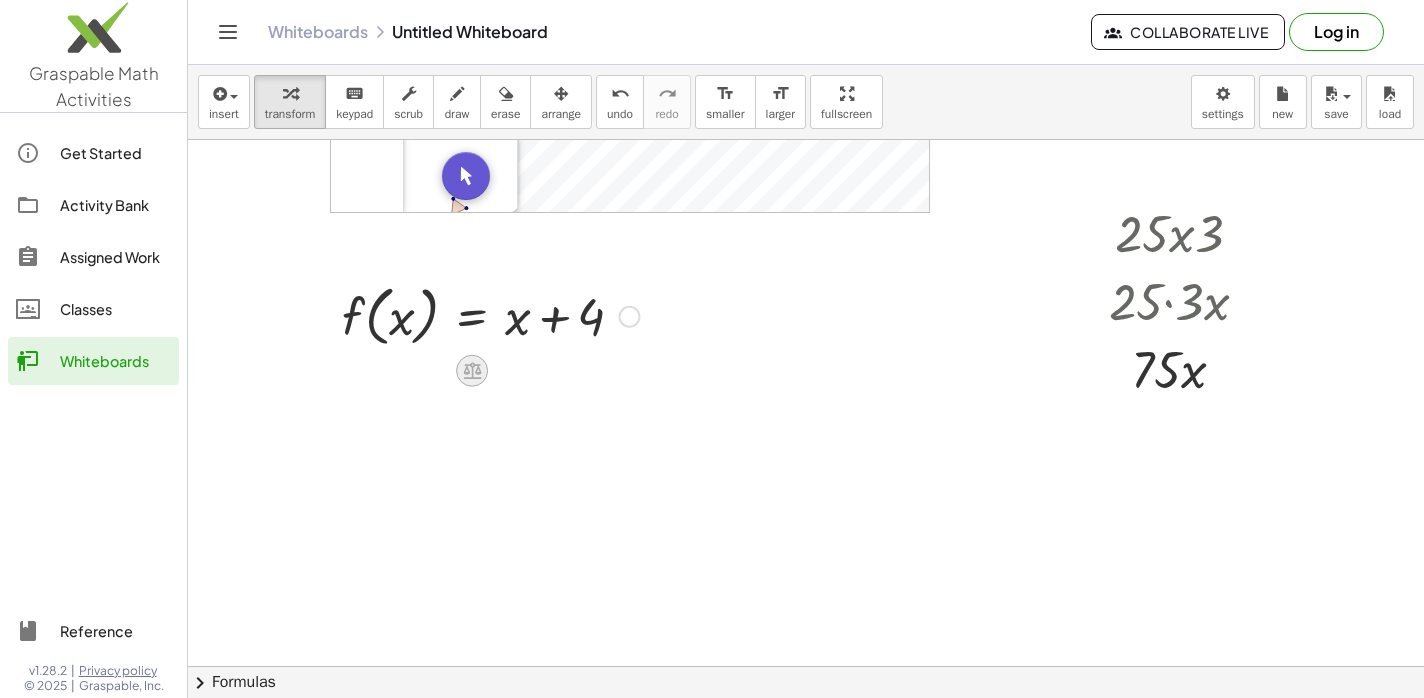 click 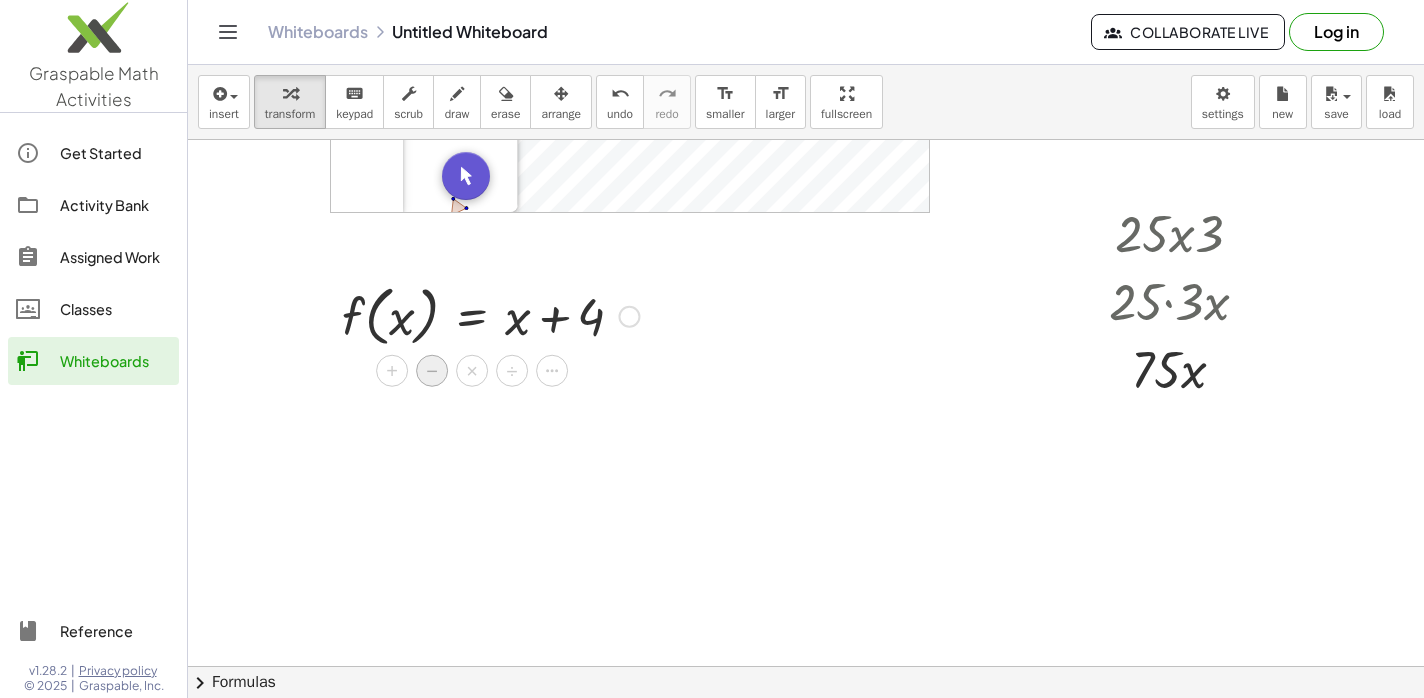 click on "−" at bounding box center (432, 371) 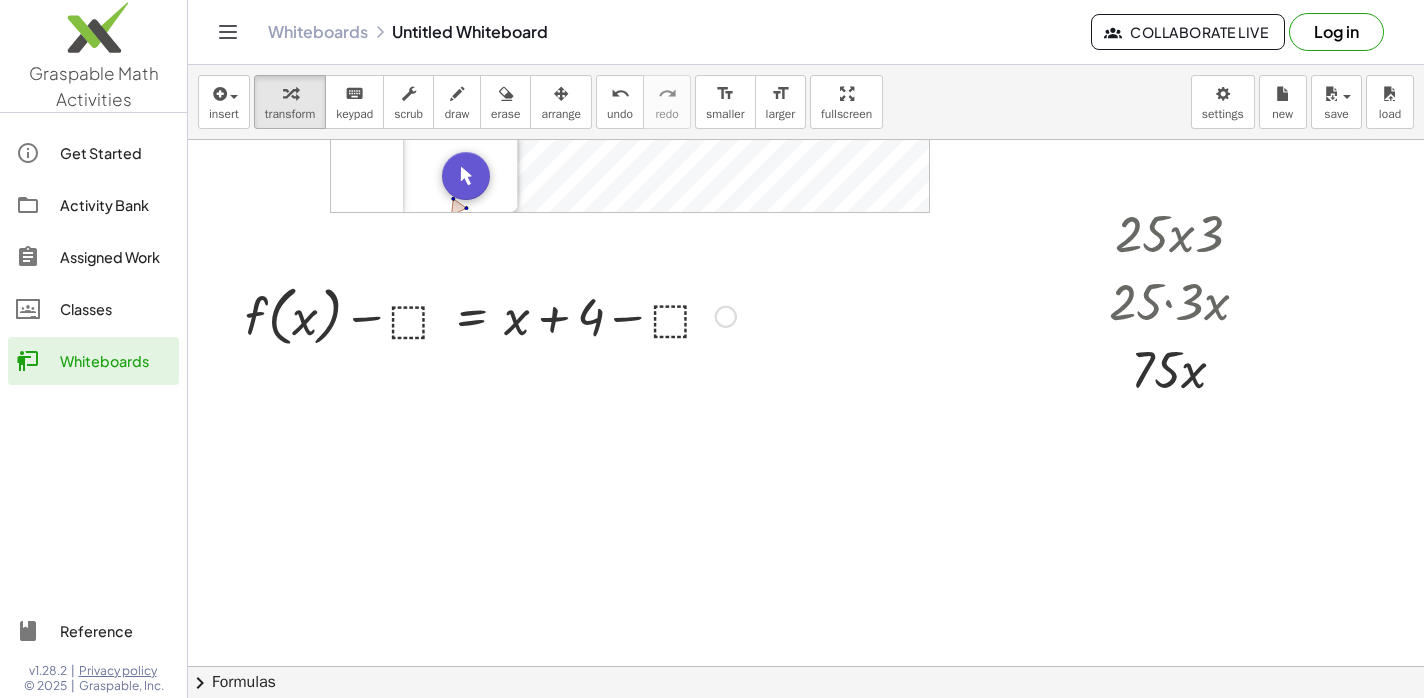 click at bounding box center [490, 315] 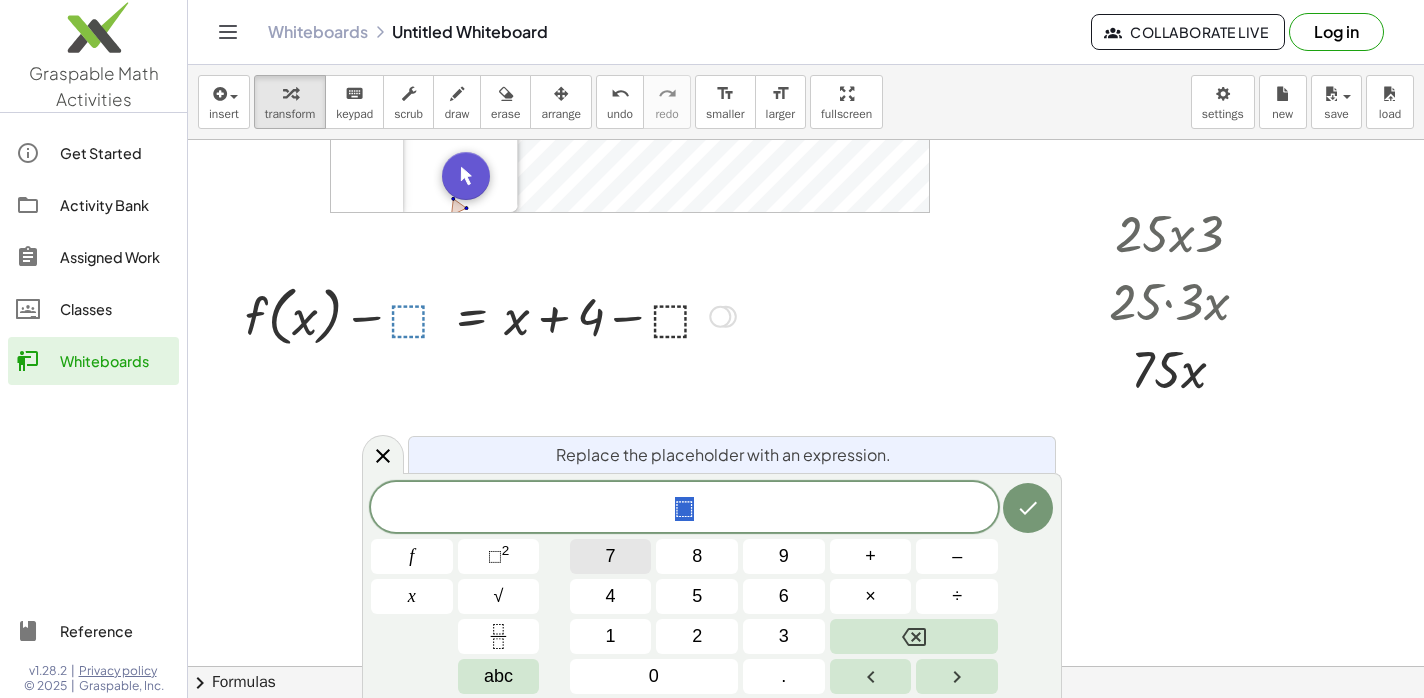 click on "7" at bounding box center [611, 556] 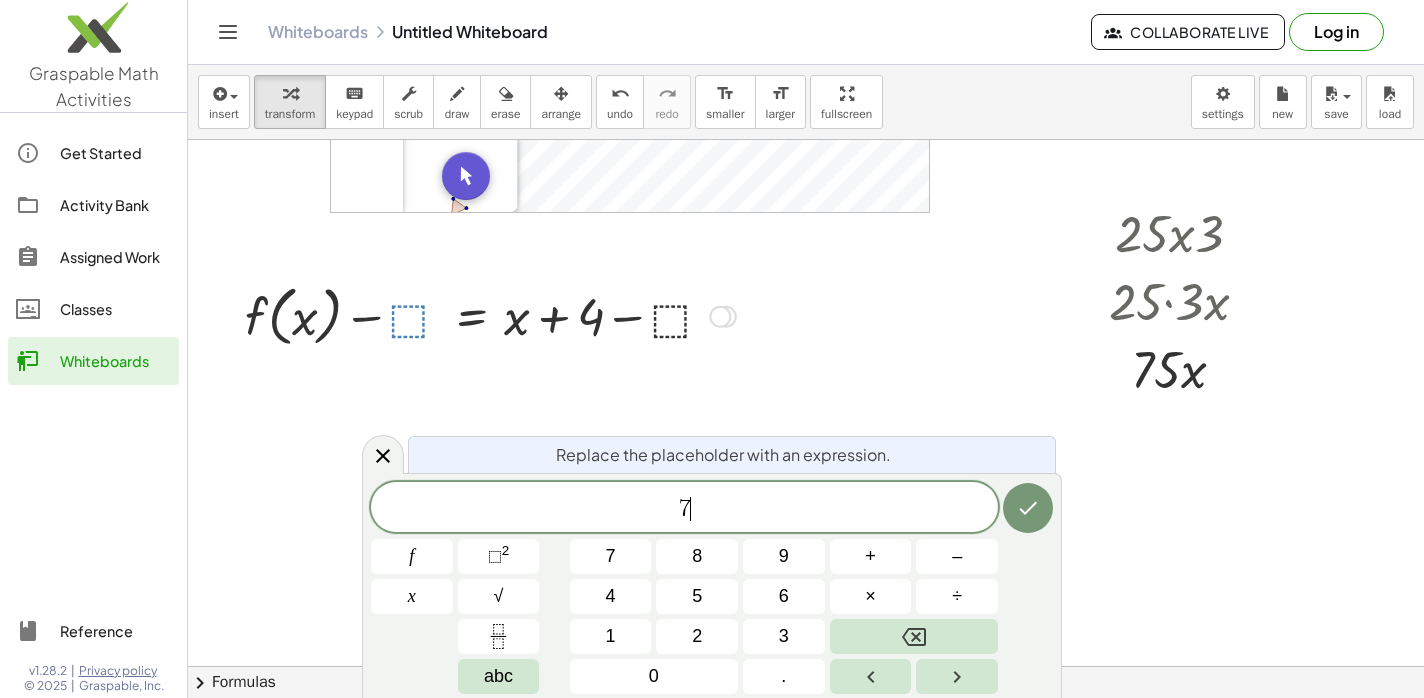 click at bounding box center (490, 315) 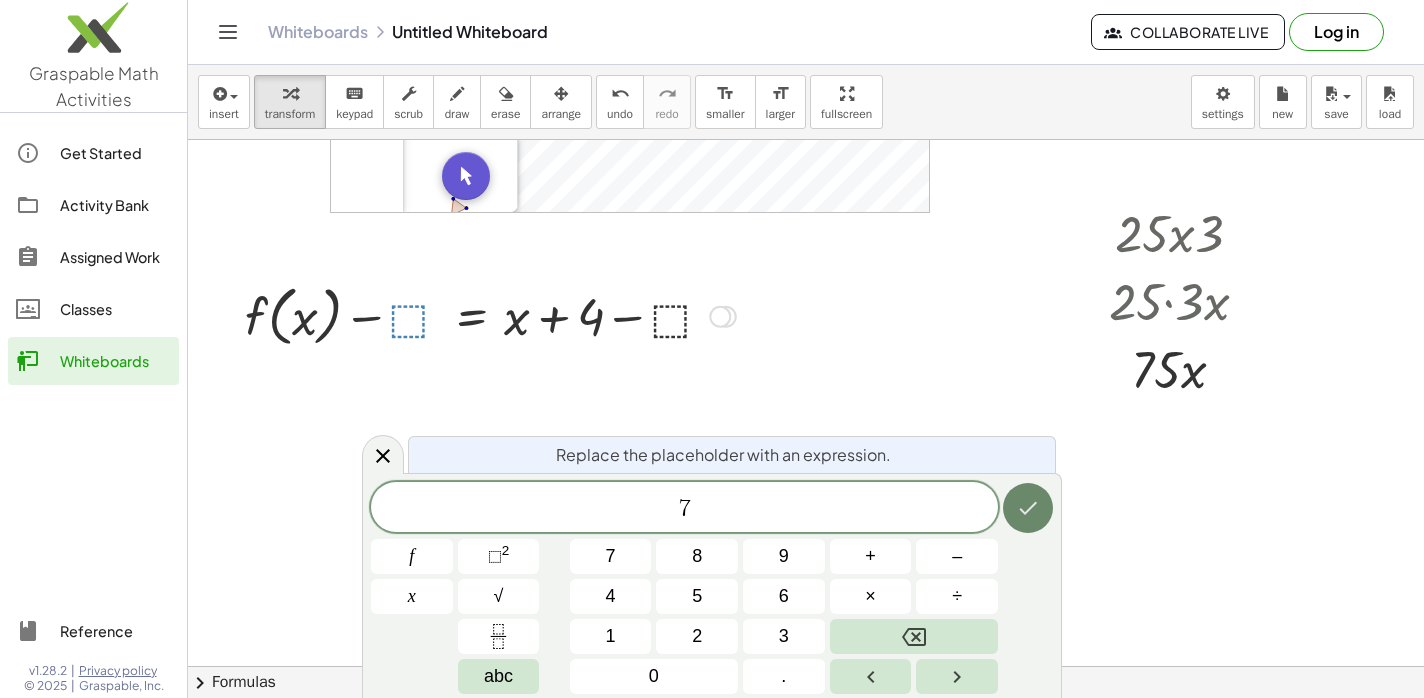 click at bounding box center [1028, 508] 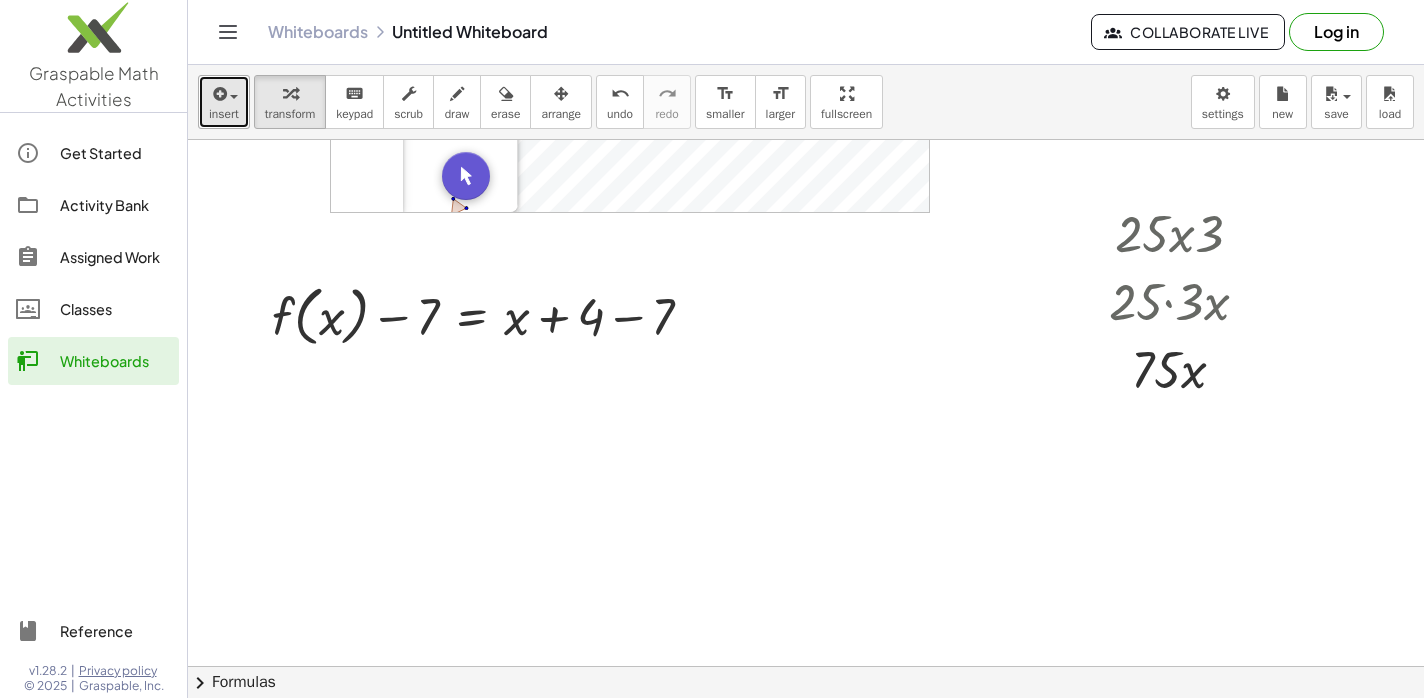 click on "insert" at bounding box center (224, 102) 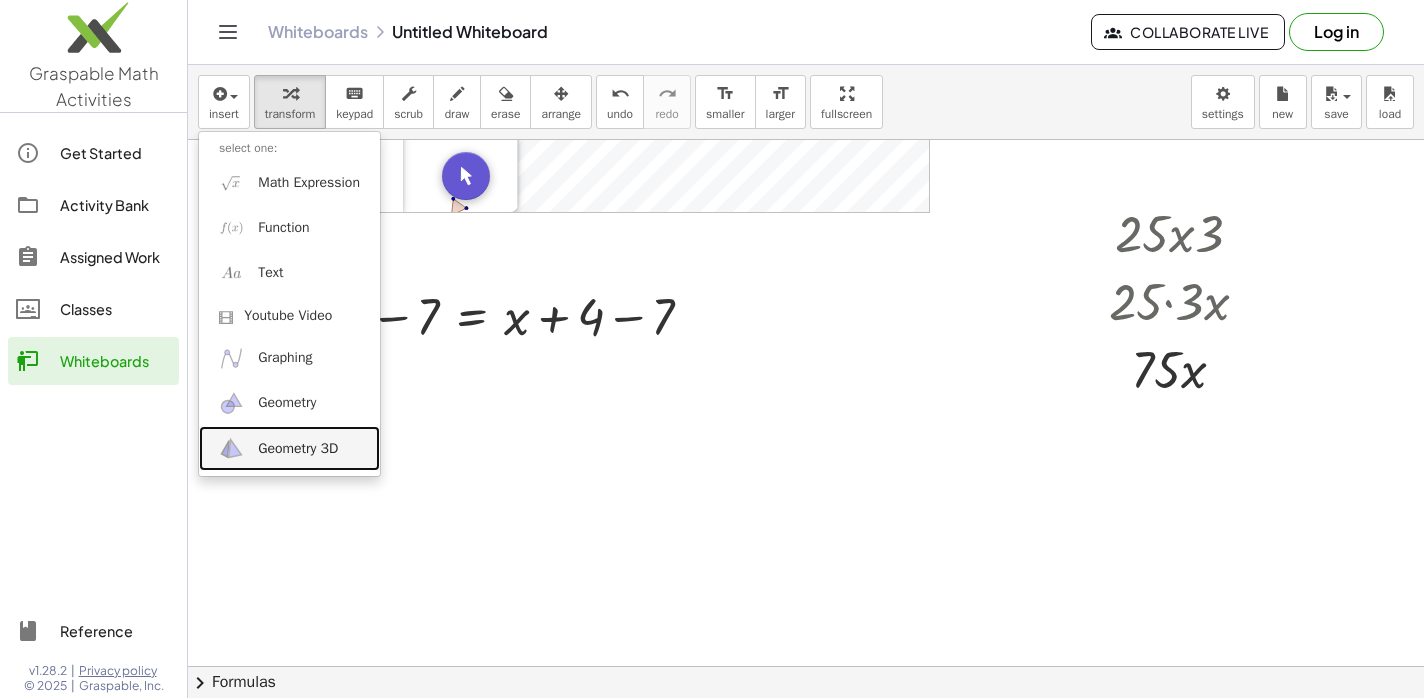 click on "Geometry 3D" at bounding box center (289, 448) 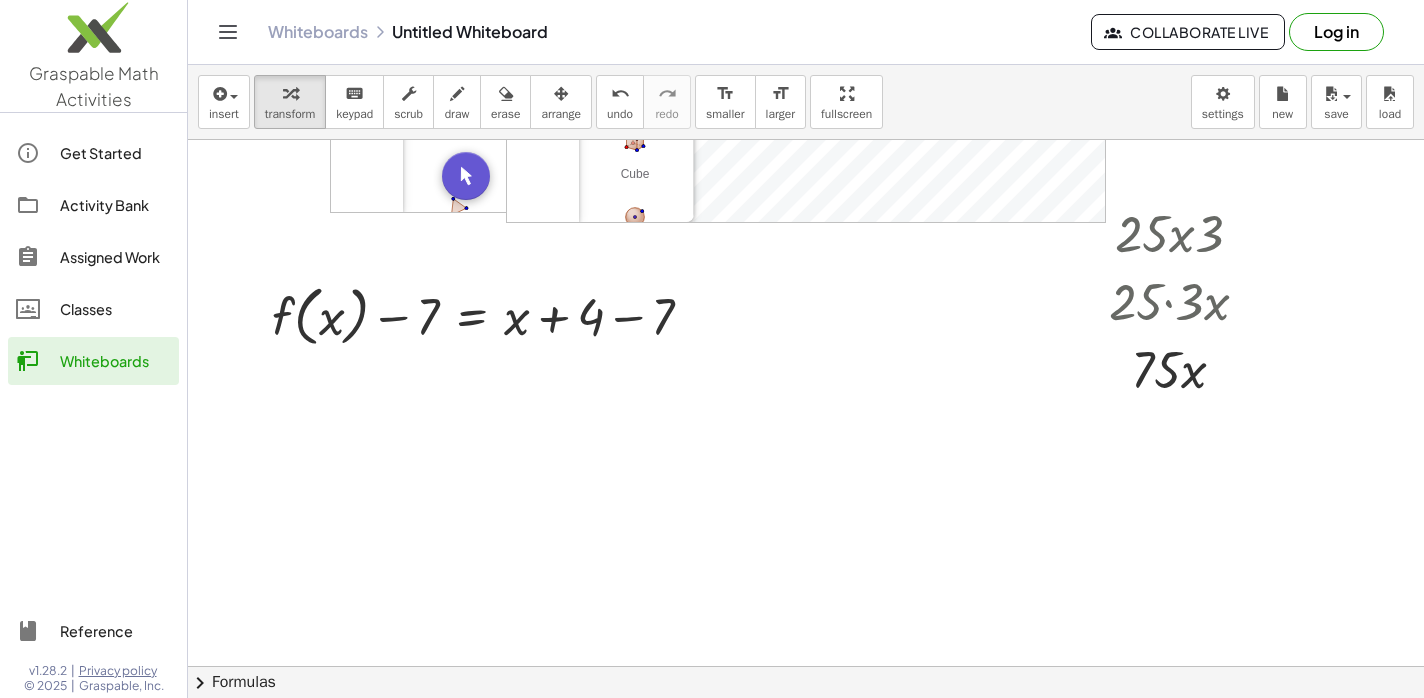 scroll, scrollTop: 64, scrollLeft: 0, axis: vertical 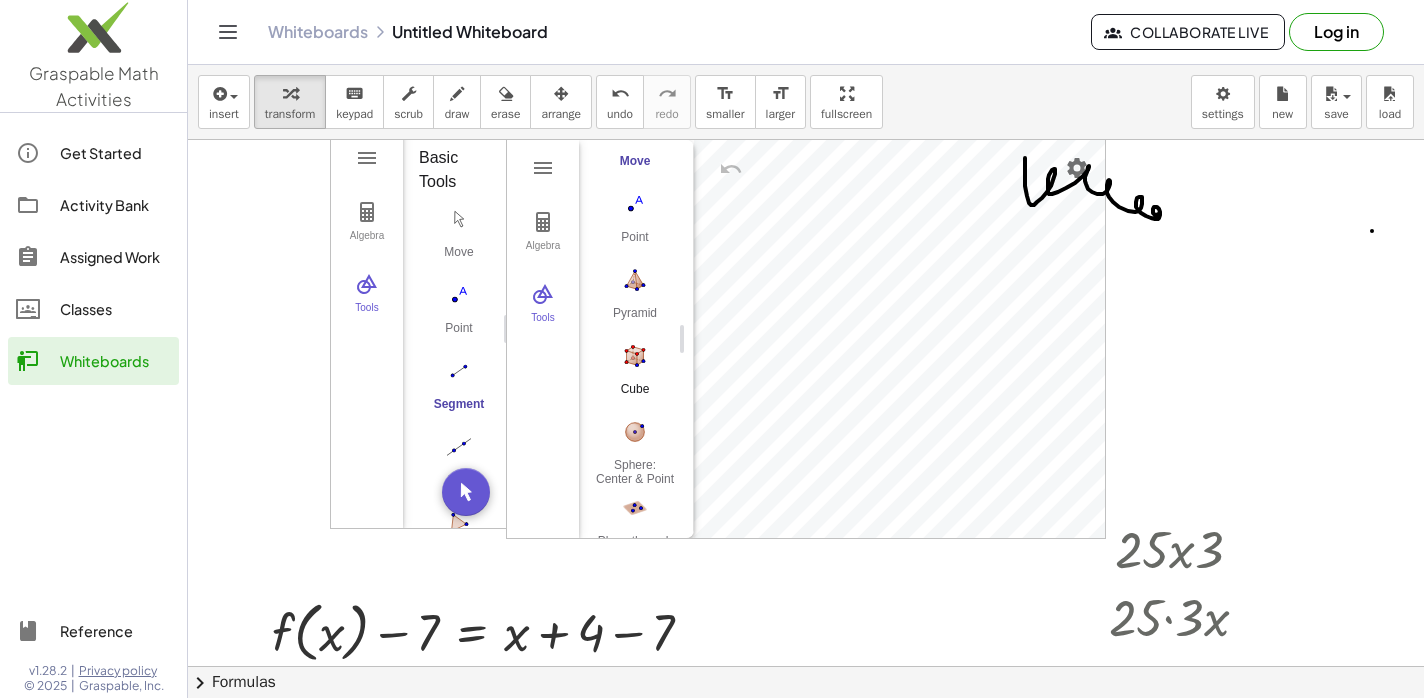 click at bounding box center [635, 356] 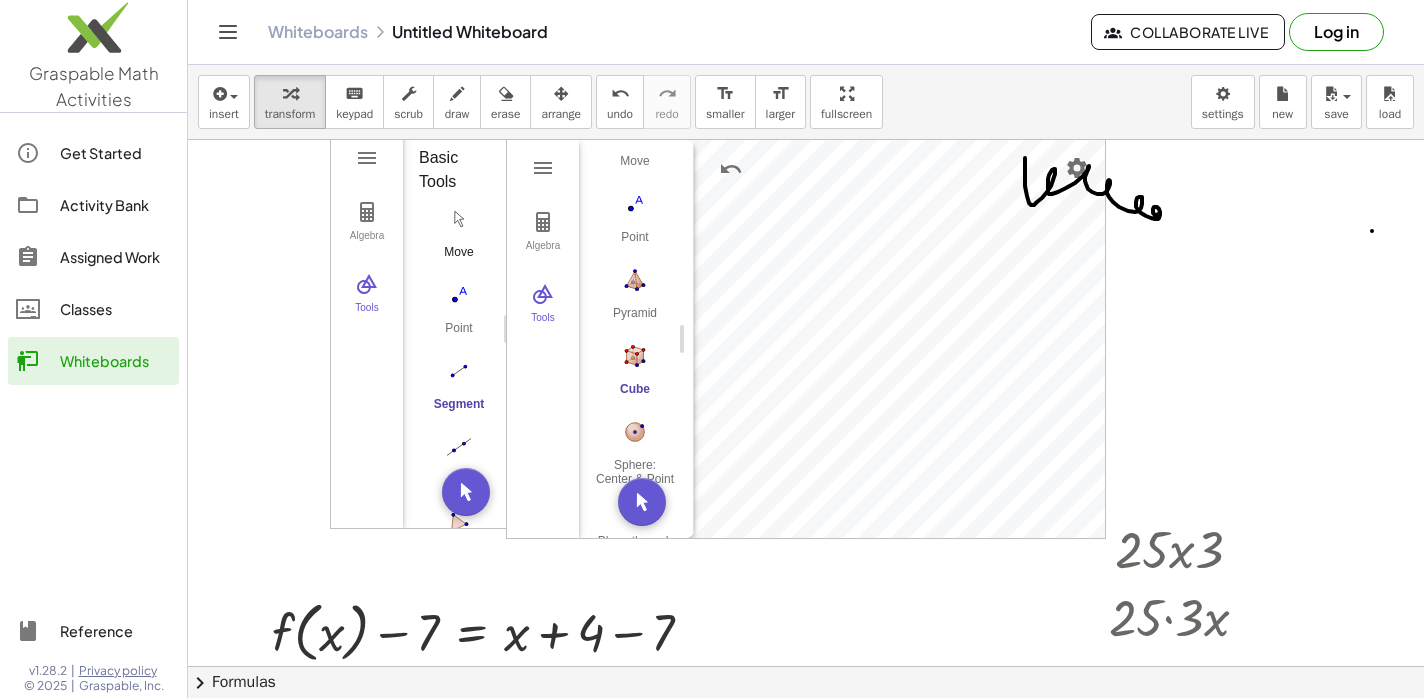 click at bounding box center (459, 219) 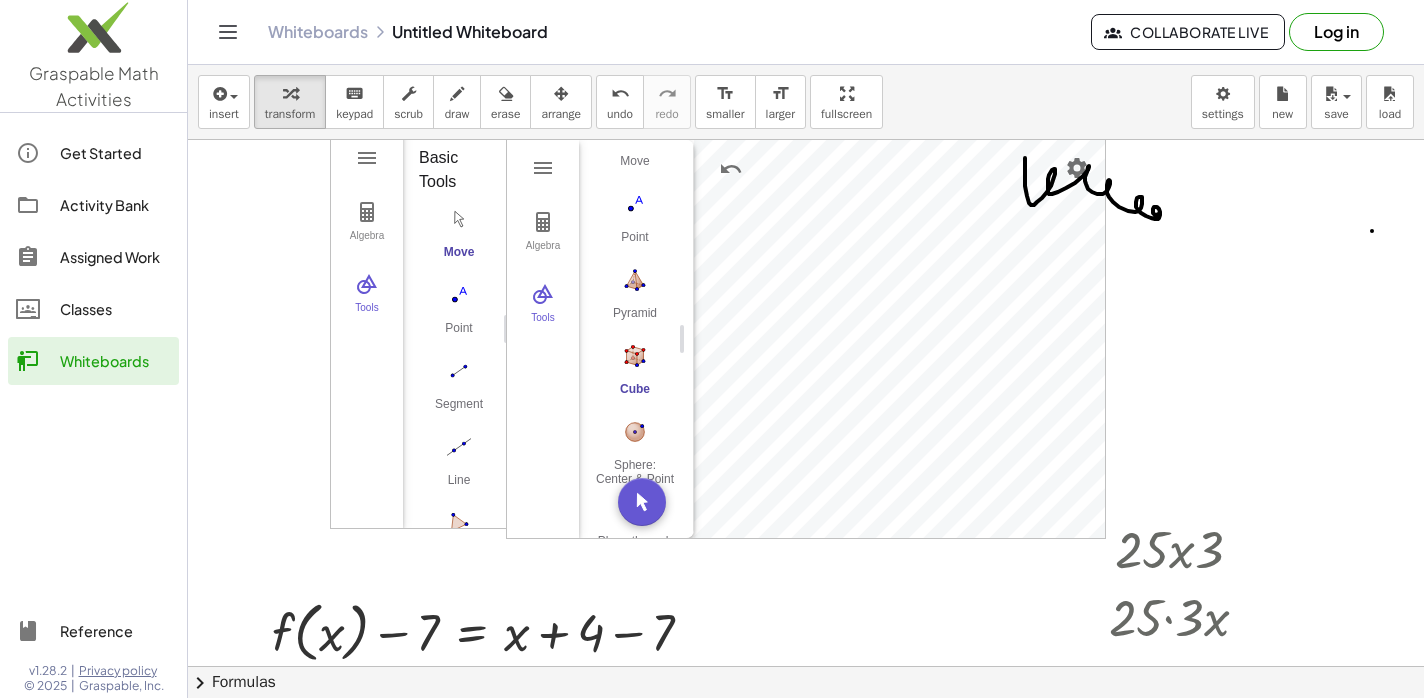 click at bounding box center (806, 602) 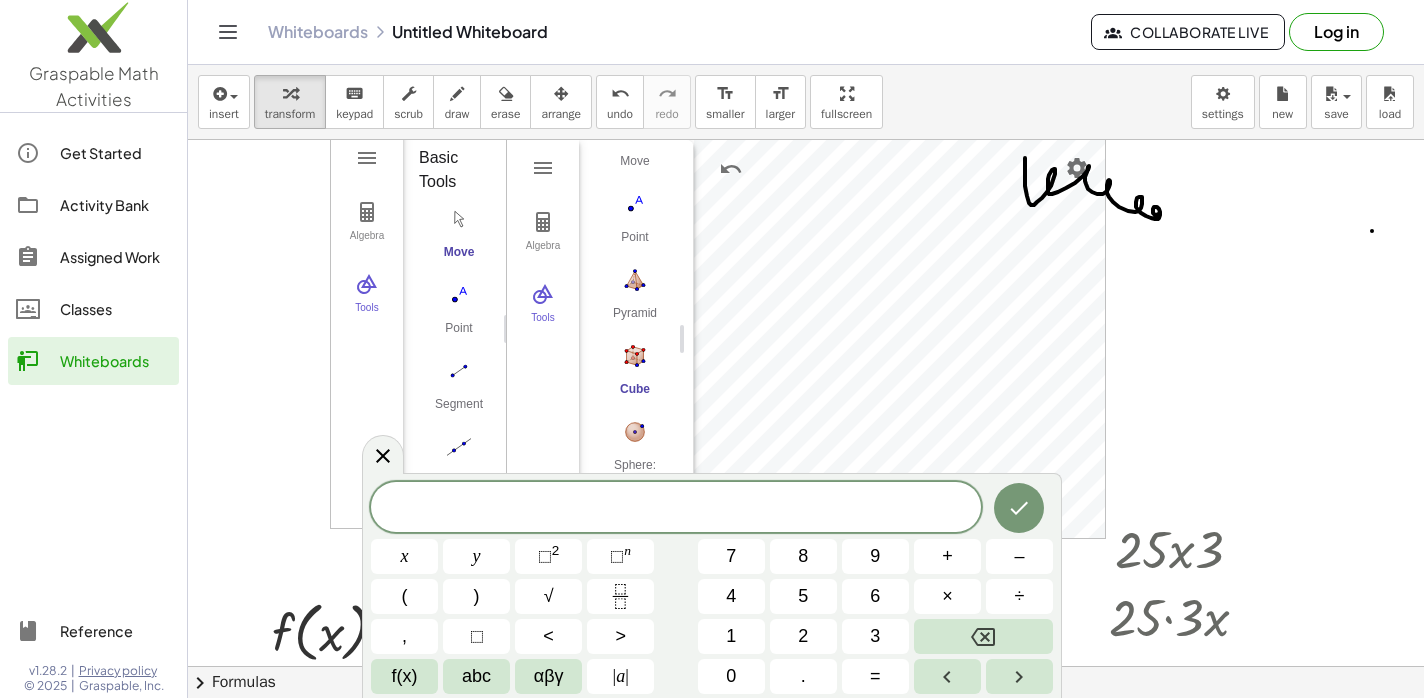 click at bounding box center (806, 602) 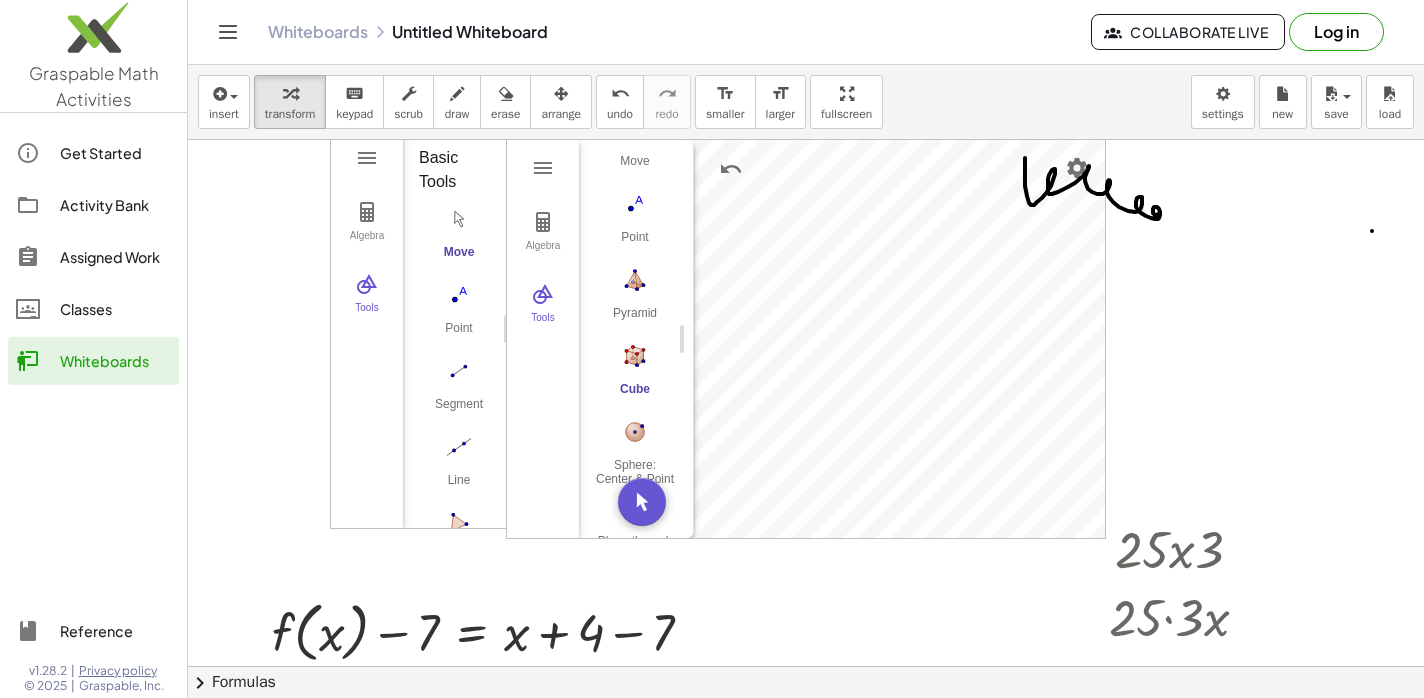 click on "Collaborate Live" 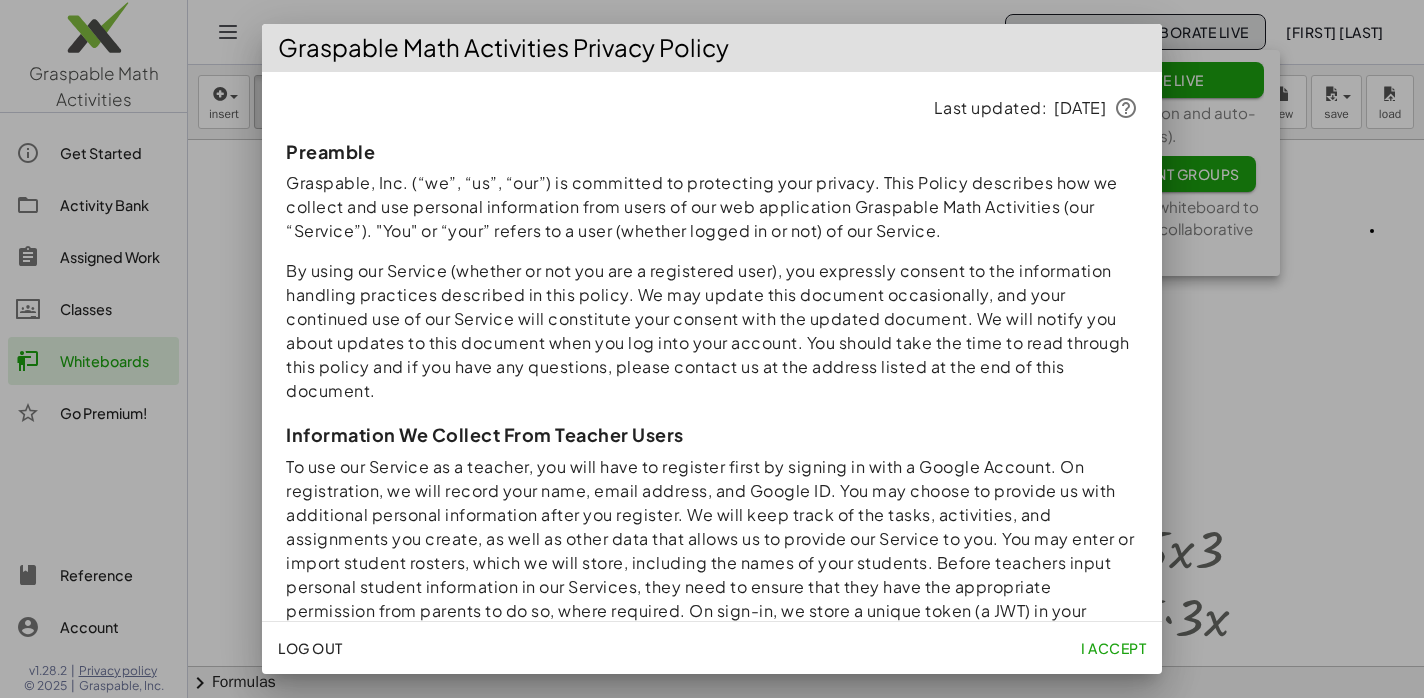 click on "I accept" 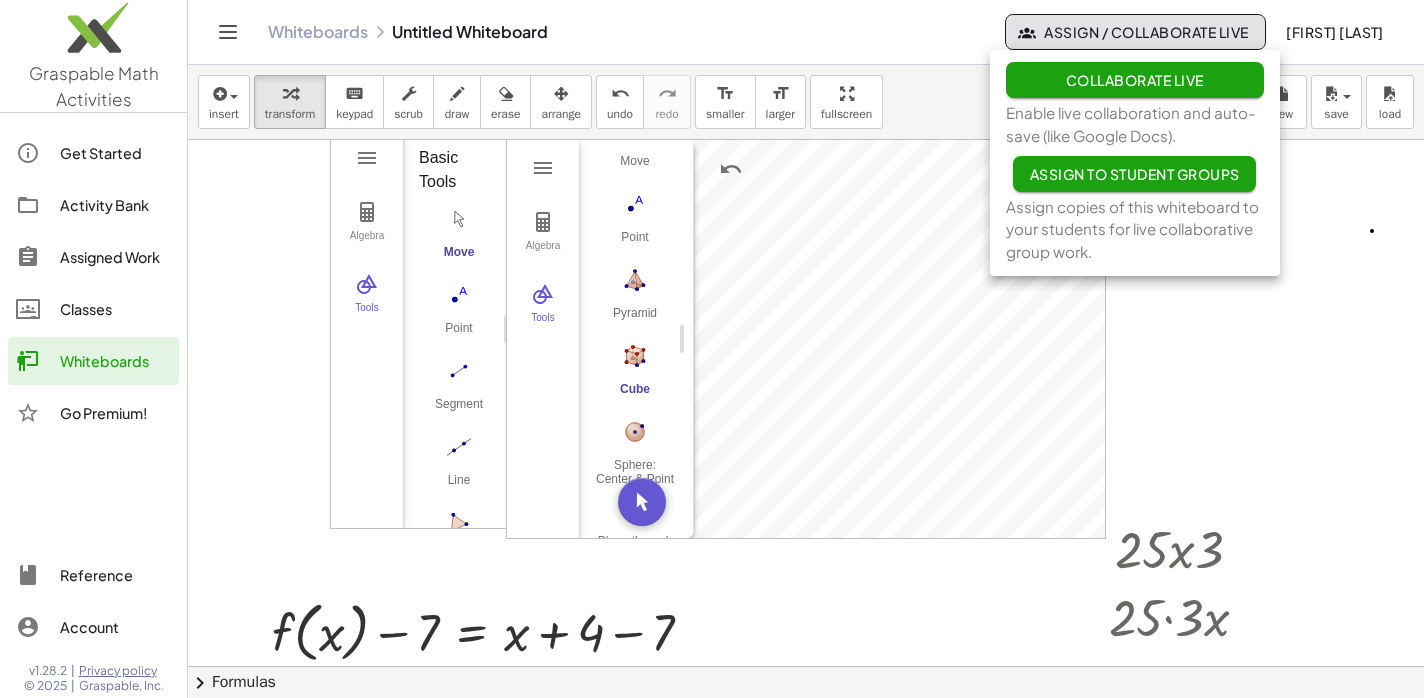 click on "Collaborate Live" 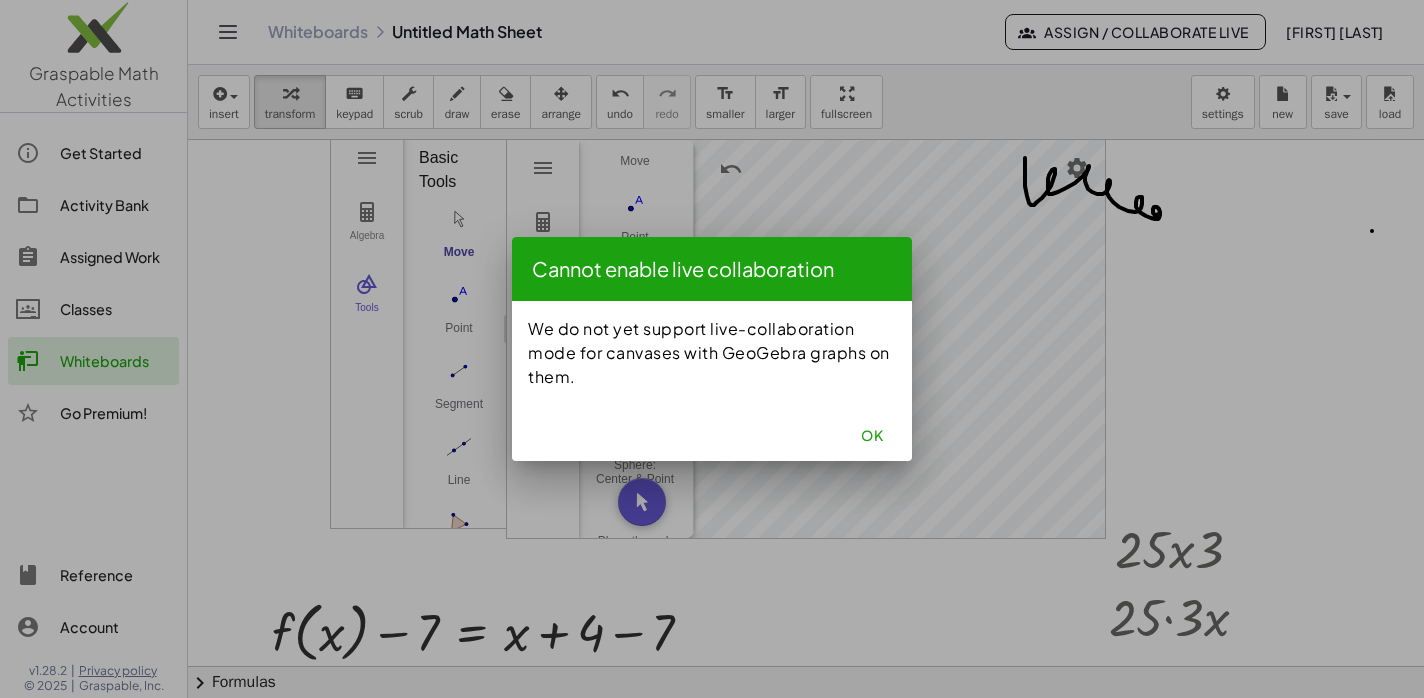 click on "OK" 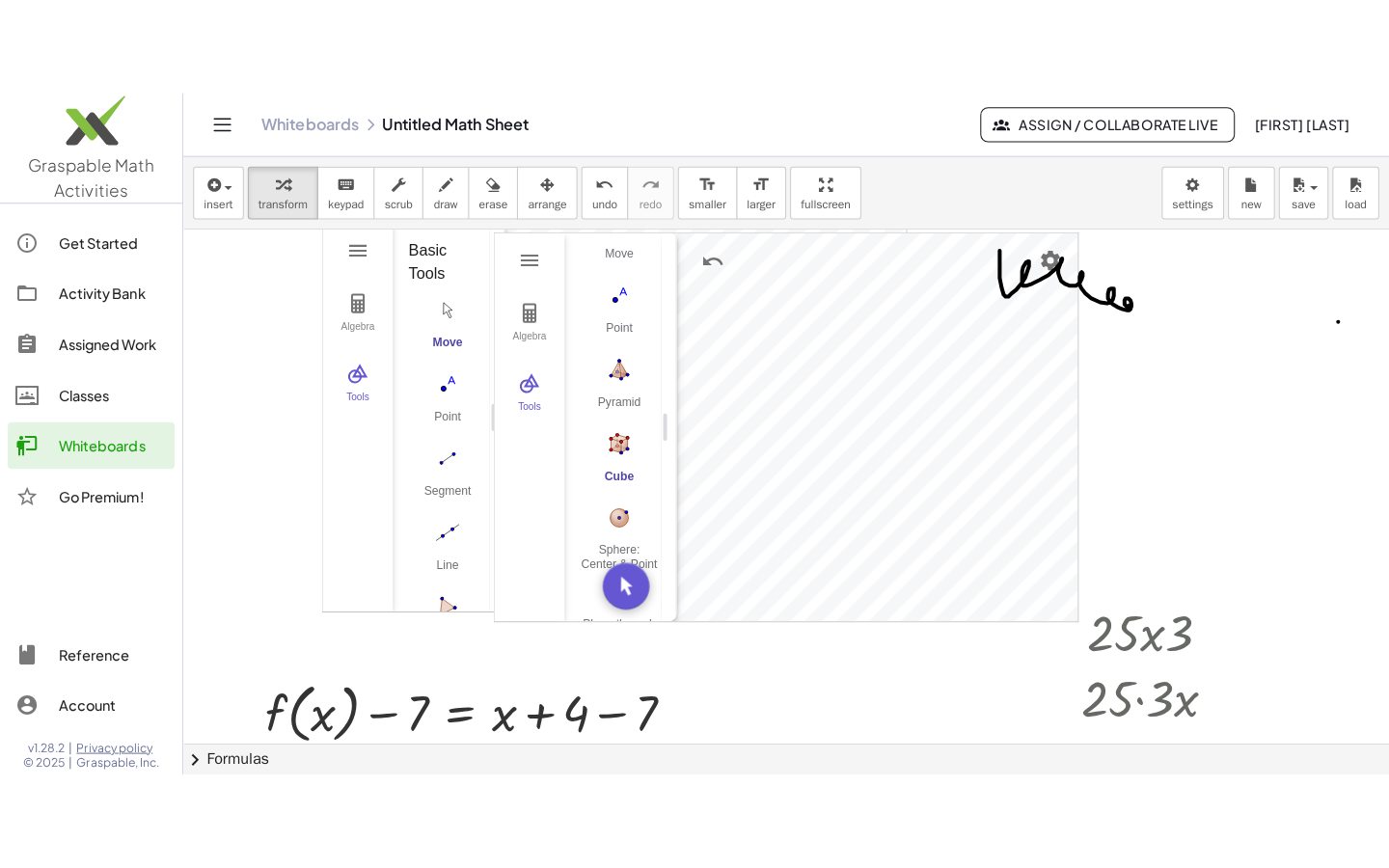 scroll, scrollTop: 0, scrollLeft: 0, axis: both 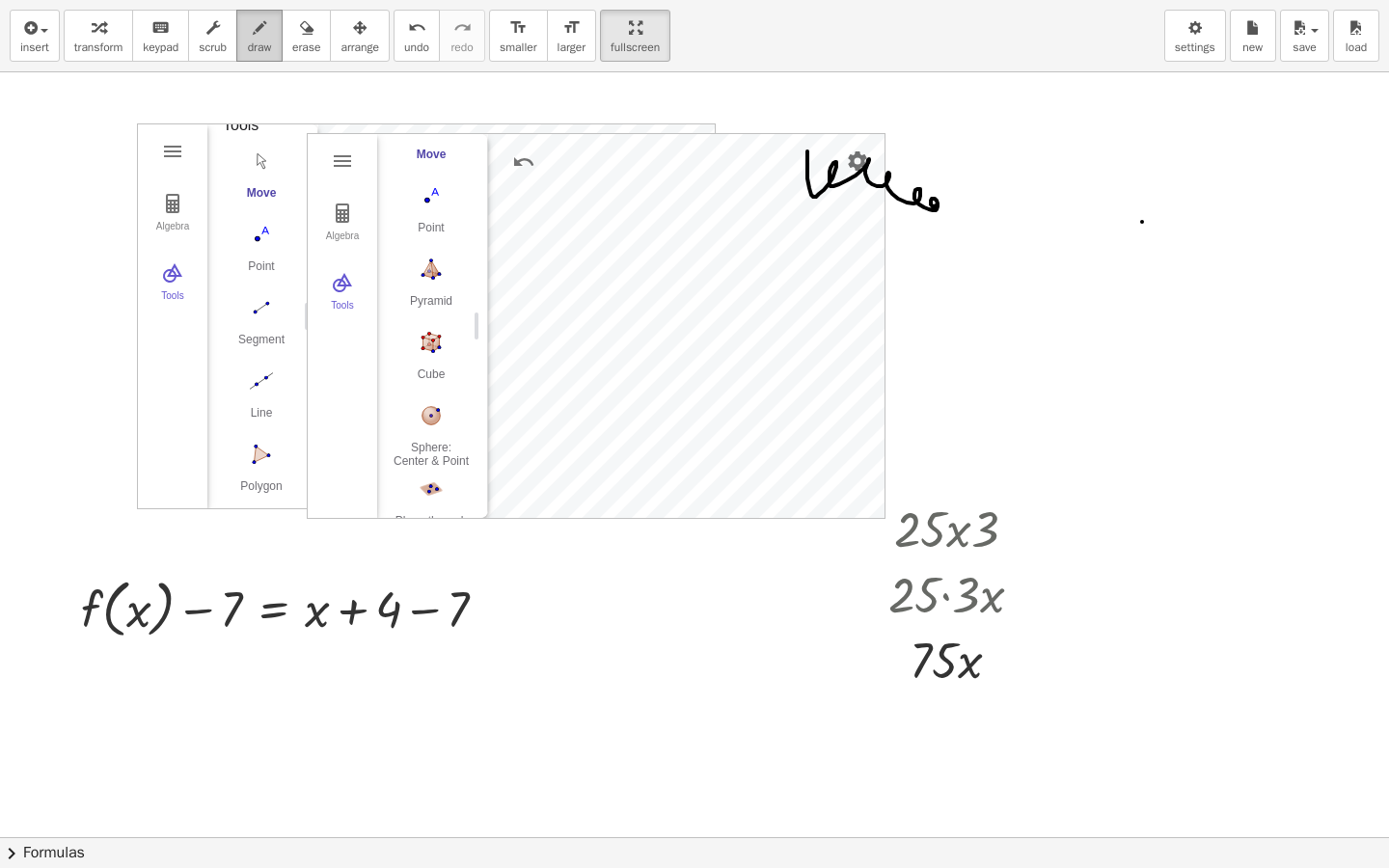 click on "draw" at bounding box center (259, 36) 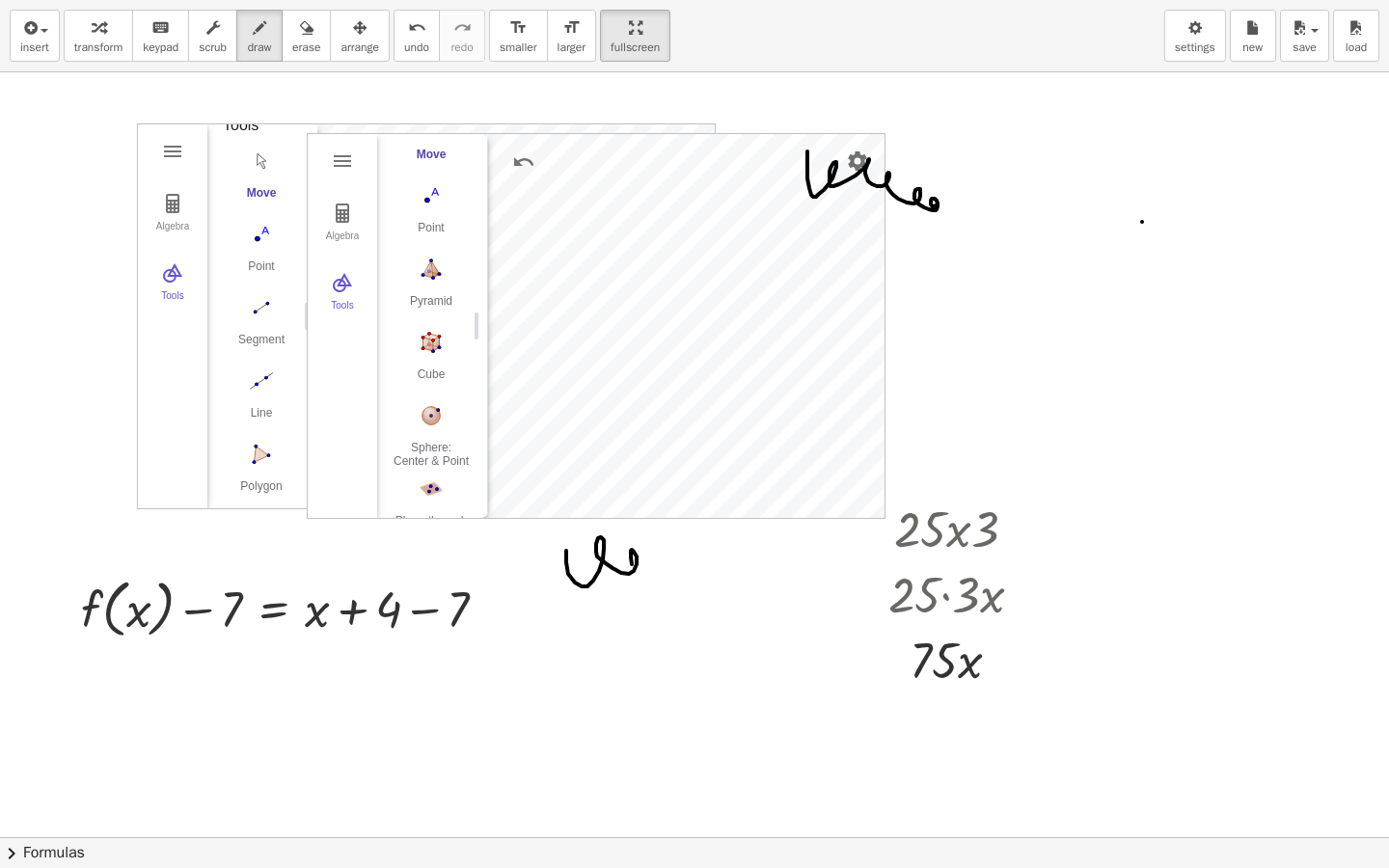 drag, startPoint x: 566, startPoint y: 551, endPoint x: 640, endPoint y: 565, distance: 75.31268 